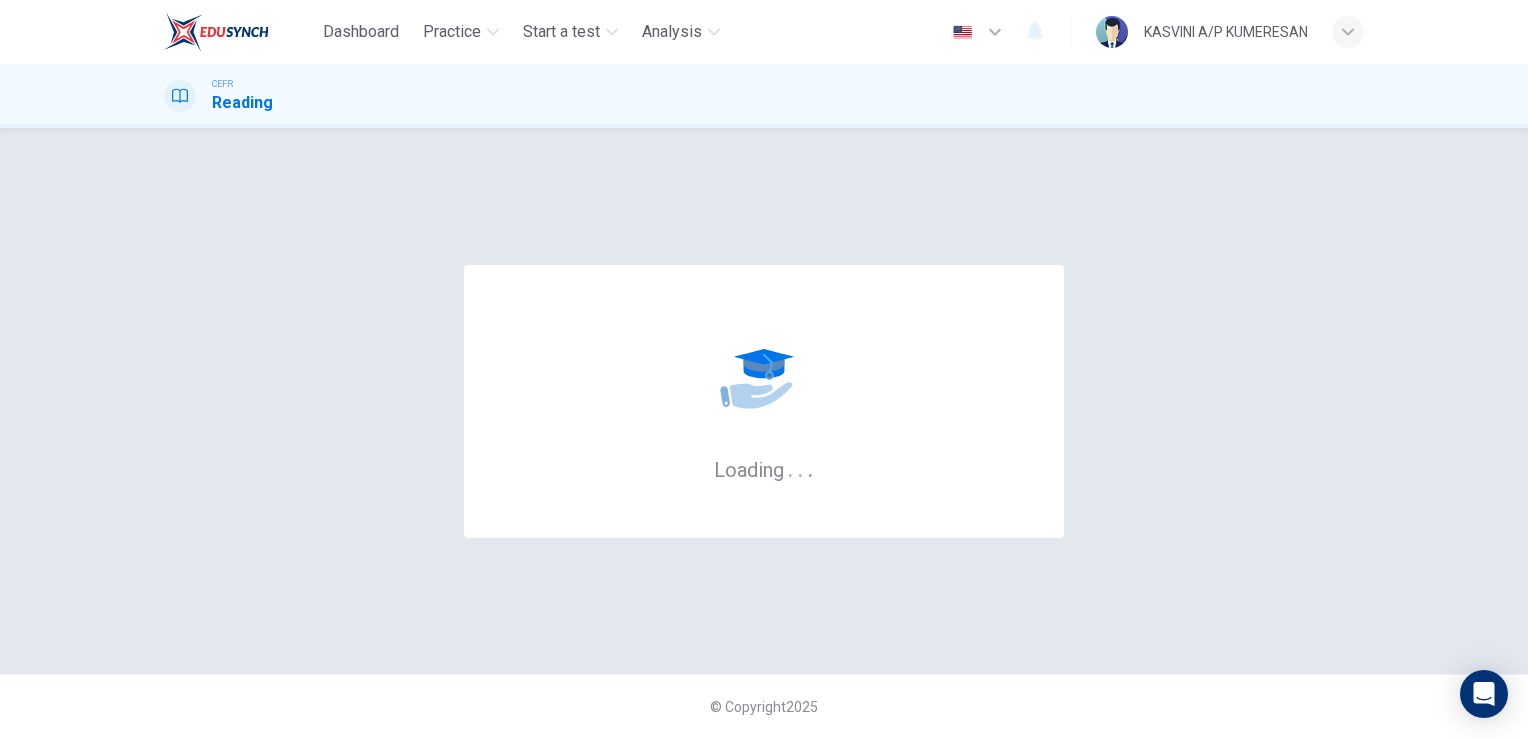 scroll, scrollTop: 0, scrollLeft: 0, axis: both 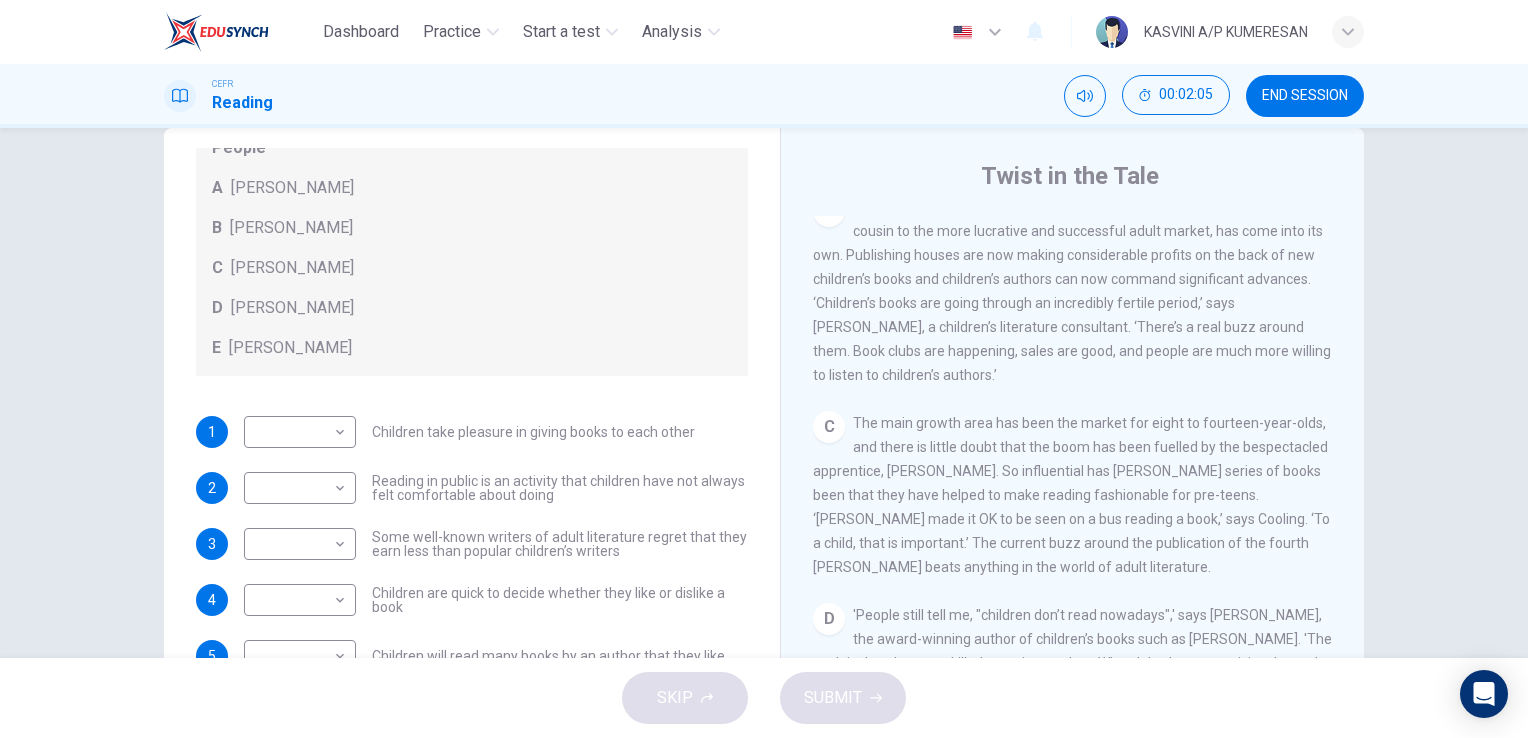 drag, startPoint x: 760, startPoint y: 349, endPoint x: 760, endPoint y: 396, distance: 47 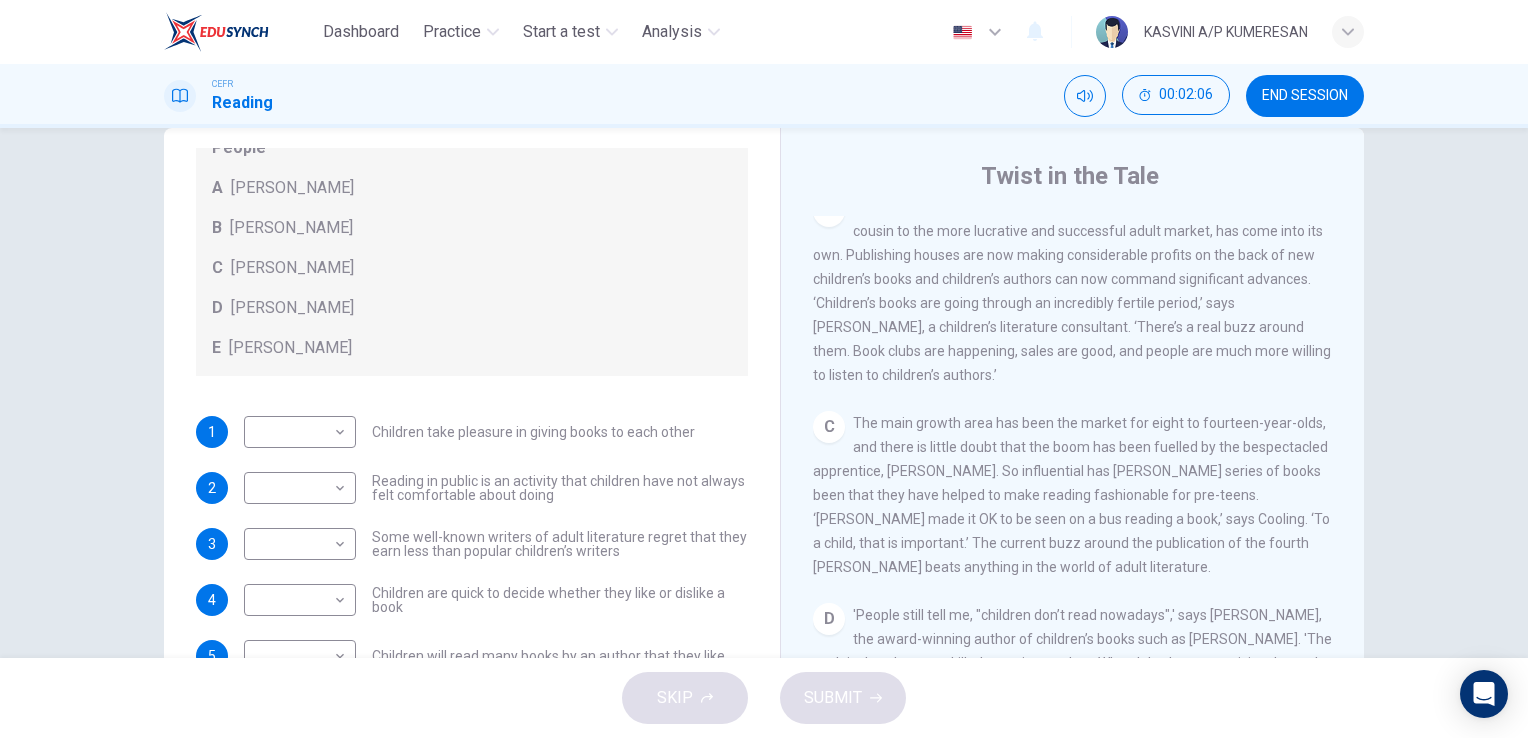 click on "Questions 1 - 7 Look at the following list of people A-E and the list of statements. Match each statement with one of the people listed. People A [PERSON_NAME] B [PERSON_NAME] C [PERSON_NAME] D [PERSON_NAME] E [PERSON_NAME] 1 ​ ​ Children take pleasure in giving books to each other 2 ​ ​ Reading in public is an activity that children have not always felt comfortable about doing 3 ​ ​ Some well-known writers of adult literature regret that they earn less than popular children’s writers 4 ​ ​ Children are quick to decide whether they like or dislike a book 5 ​ ​ Children will read many books by an author that they like 6 ​ ​ The public do not realise how much children read [DATE] 7 ​ ​ We are experiencing a rise in the popularity of children’s literature Twist in the Tale CLICK TO ZOOM Click to Zoom A B C D E F G H I J" at bounding box center (764, 475) 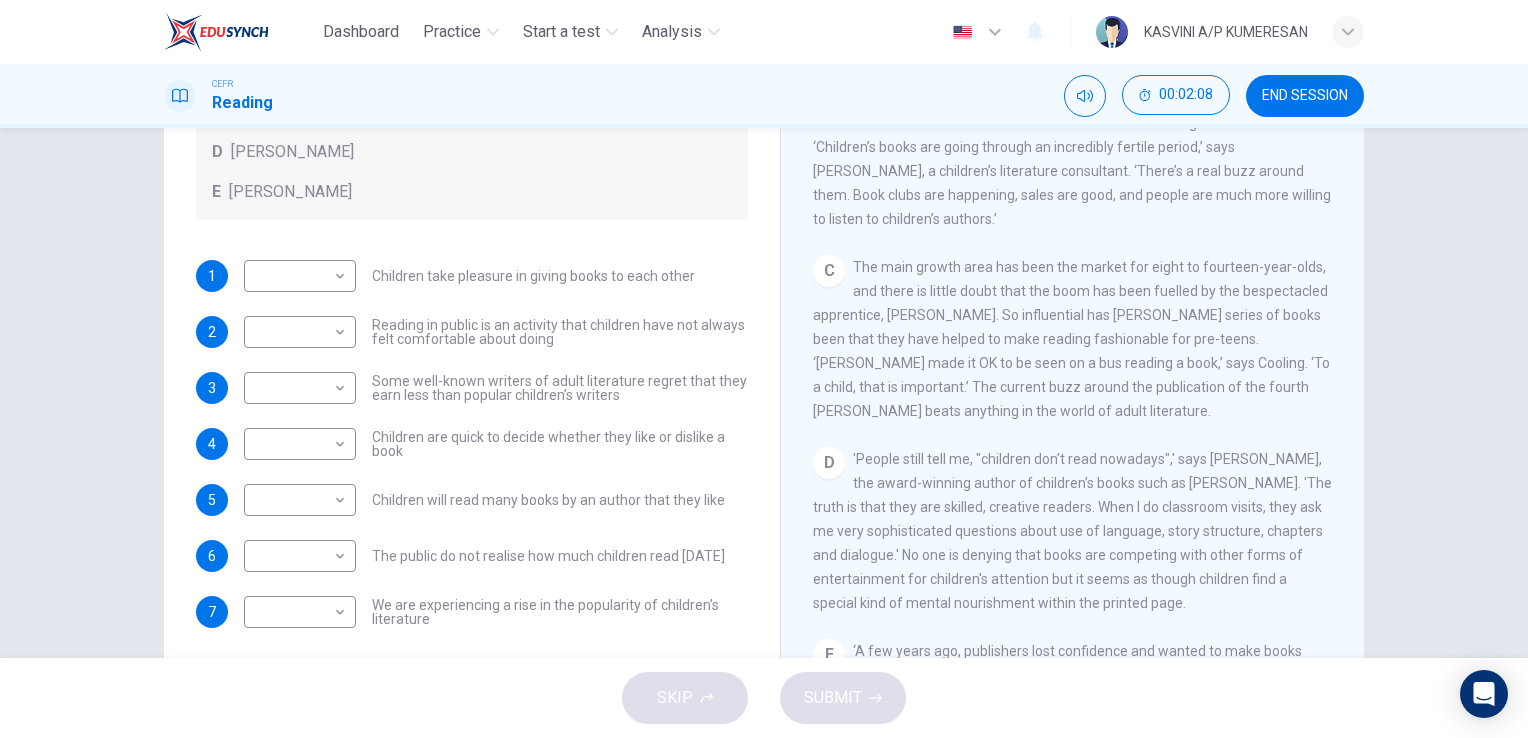 scroll, scrollTop: 199, scrollLeft: 0, axis: vertical 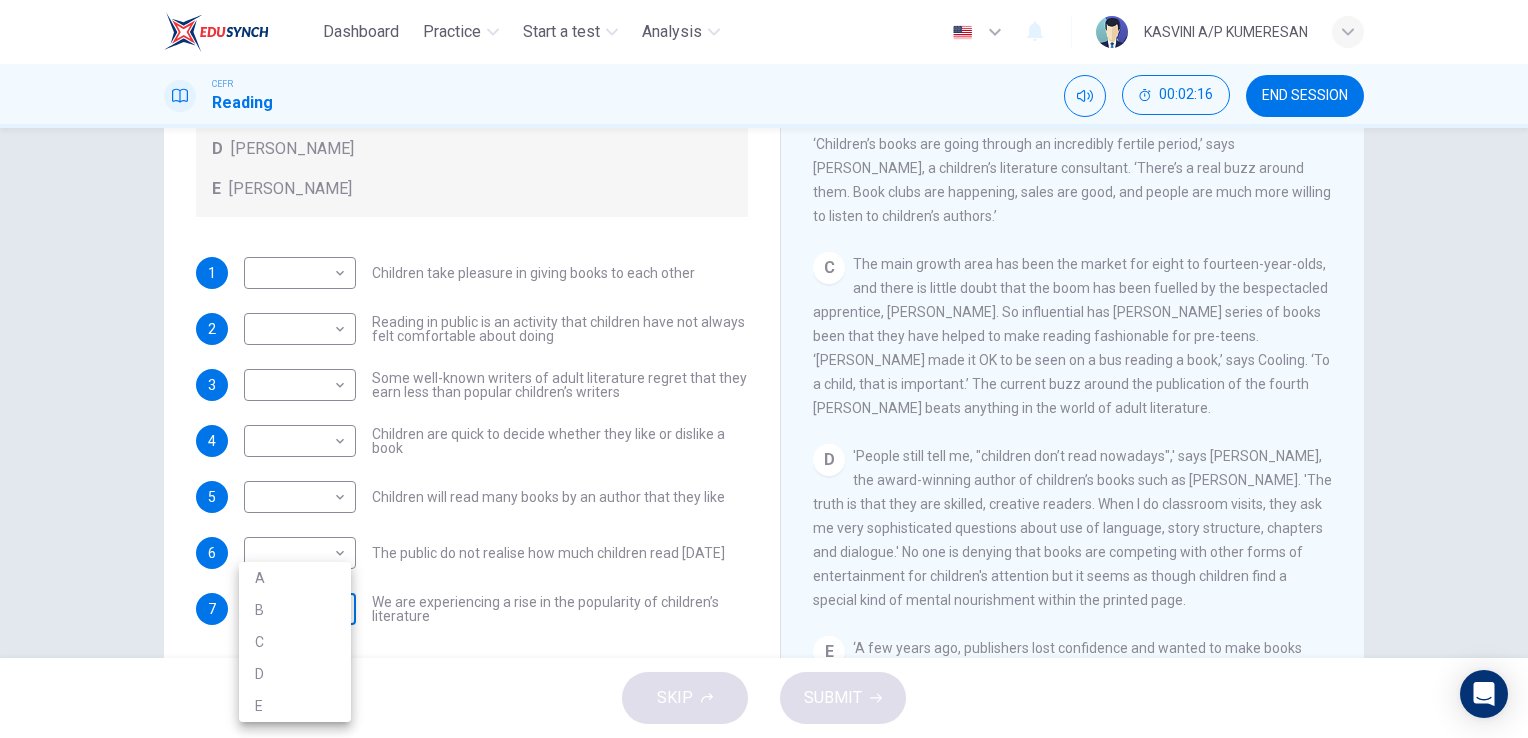 click on "Dashboard Practice Start a test Analysis English en ​ KASVINI A/P KUMERESAN CEFR Reading 00:02:16 END SESSION Questions 1 - 7 Look at the following list of people A-E and the list of statements. Match each statement with one of the people listed. People A [PERSON_NAME] B [PERSON_NAME] C [PERSON_NAME] D [PERSON_NAME] E [PERSON_NAME] 1 ​ ​ Children take pleasure in giving books to each other 2 ​ ​ Reading in public is an activity that children have not always felt comfortable about doing 3 ​ ​ Some well-known writers of adult literature regret that they earn less than popular children’s writers 4 ​ ​ Children are quick to decide whether they like or dislike a book 5 ​ ​ Children will read many books by an author that they like 6 ​ ​ The public do not realise how much children read [DATE] 7 ​ ​ We are experiencing a rise in the popularity of children’s literature Twist in the Tale CLICK TO ZOOM Click to Zoom A B C D E F G H I J SKIP SUBMIT
Dashboard Practice Analysis A" at bounding box center (764, 369) 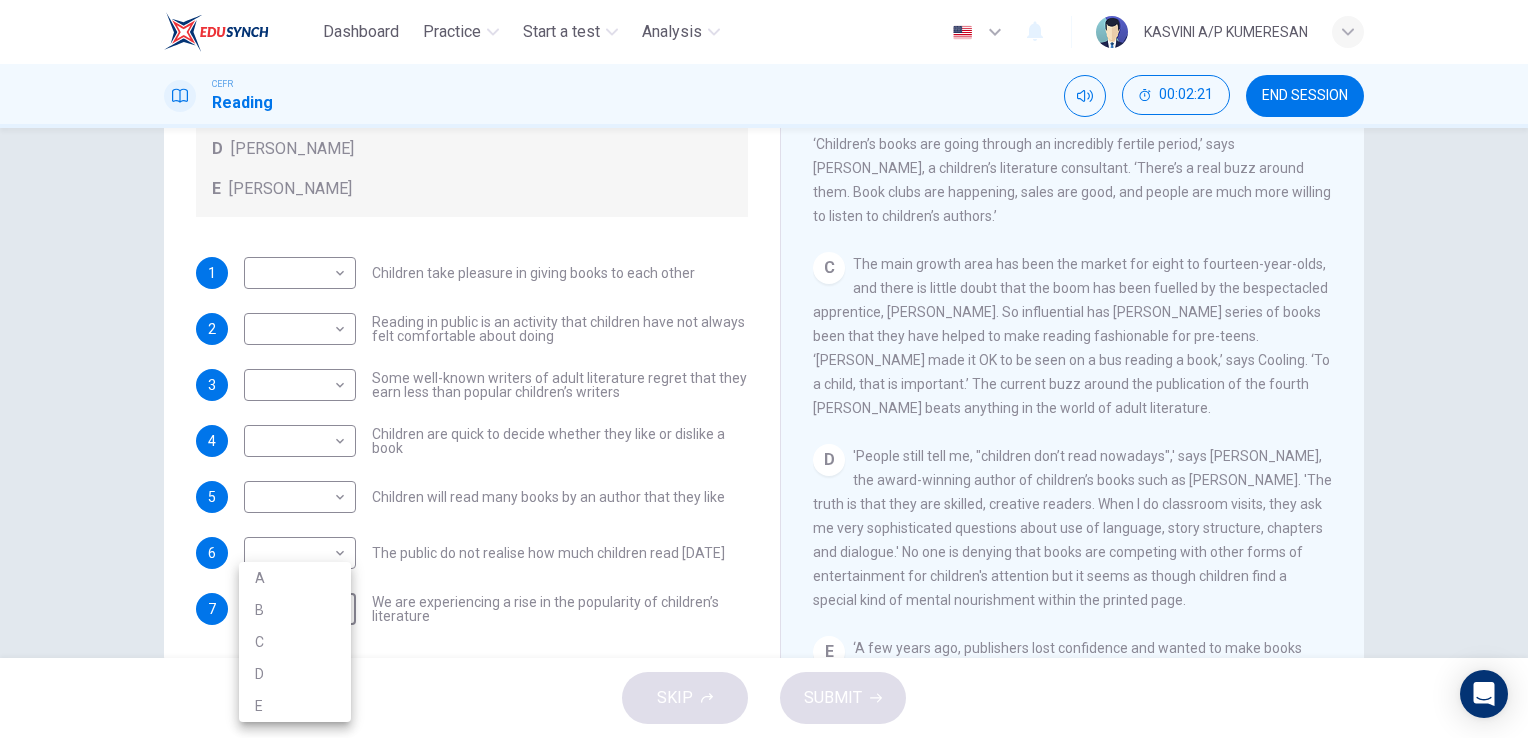 drag, startPoint x: 1527, startPoint y: 368, endPoint x: 1531, endPoint y: 355, distance: 13.601471 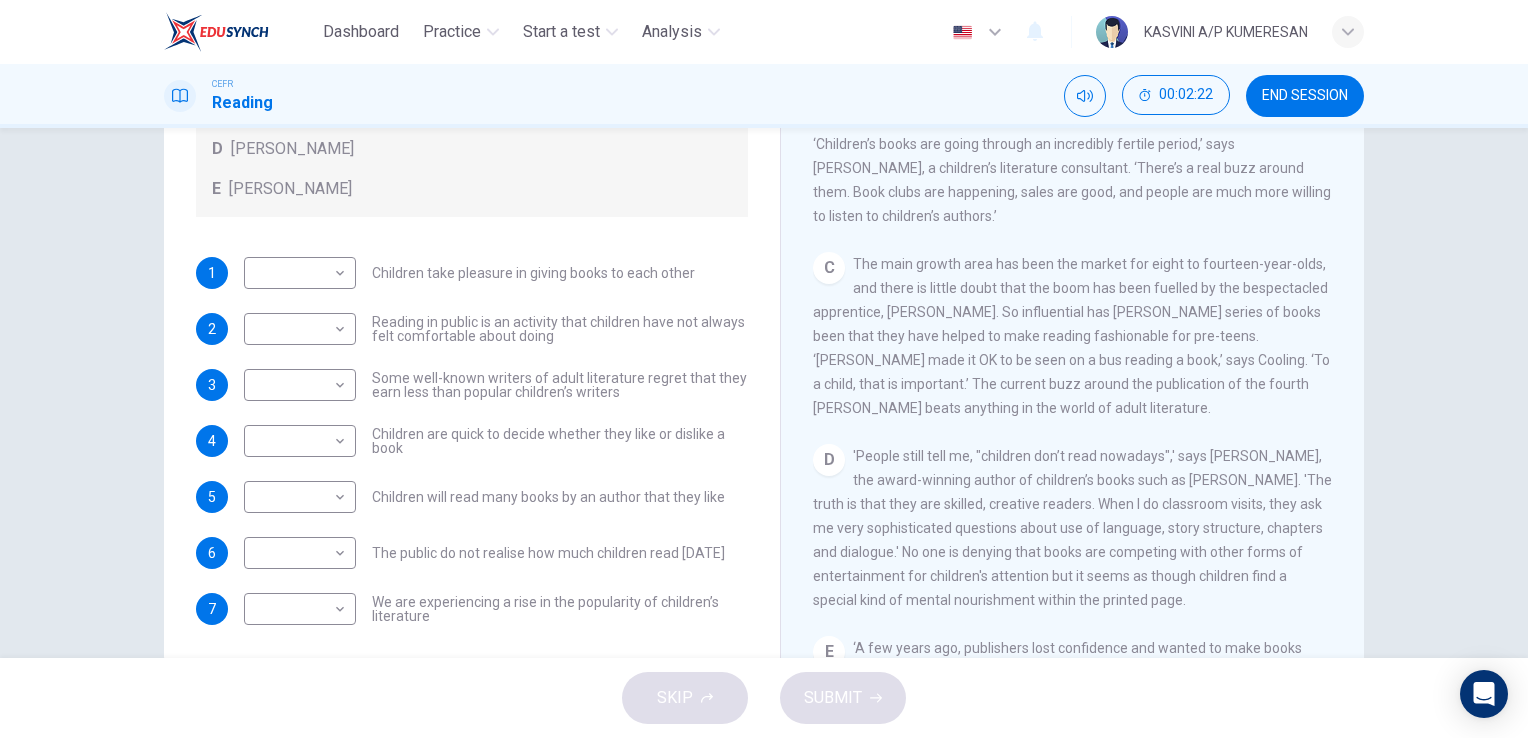 drag, startPoint x: 1520, startPoint y: 276, endPoint x: 1517, endPoint y: 182, distance: 94.04786 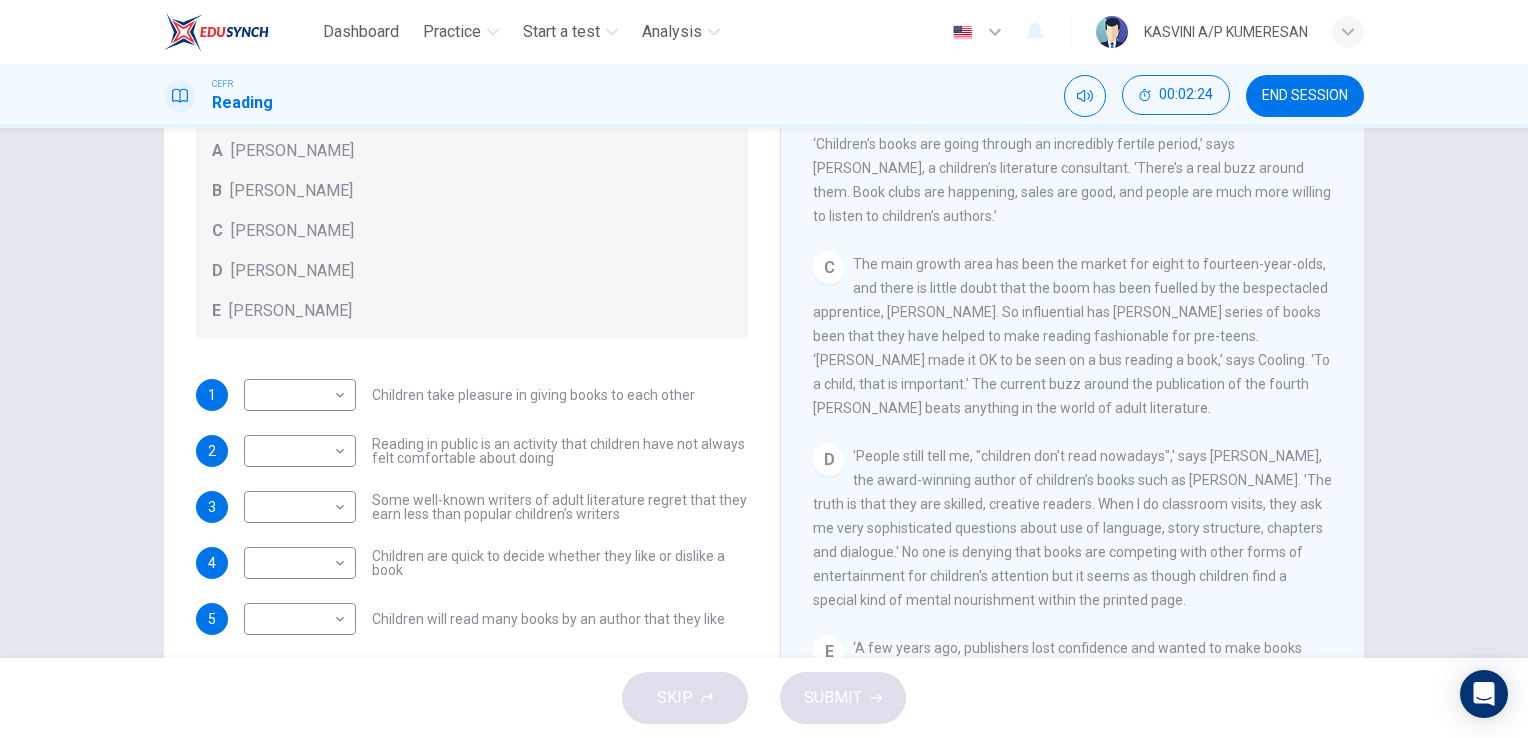 scroll, scrollTop: 192, scrollLeft: 0, axis: vertical 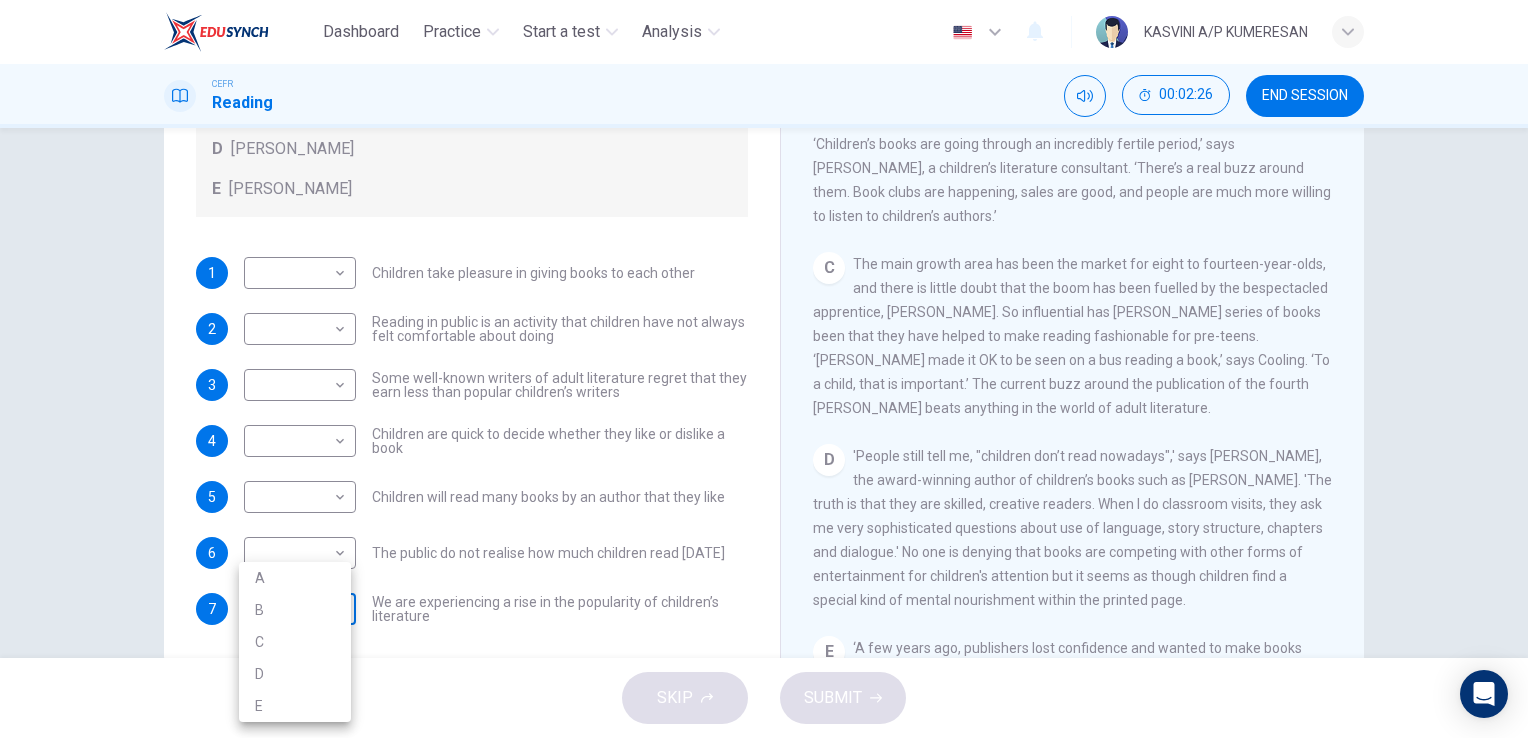 click on "Dashboard Practice Start a test Analysis English en ​ KASVINI A/P KUMERESAN CEFR Reading 00:02:26 END SESSION Questions 1 - 7 Look at the following list of people A-E and the list of statements. Match each statement with one of the people listed. People A [PERSON_NAME] B [PERSON_NAME] C [PERSON_NAME] D [PERSON_NAME] E [PERSON_NAME] 1 ​ ​ Children take pleasure in giving books to each other 2 ​ ​ Reading in public is an activity that children have not always felt comfortable about doing 3 ​ ​ Some well-known writers of adult literature regret that they earn less than popular children’s writers 4 ​ ​ Children are quick to decide whether they like or dislike a book 5 ​ ​ Children will read many books by an author that they like 6 ​ ​ The public do not realise how much children read [DATE] 7 ​ ​ We are experiencing a rise in the popularity of children’s literature Twist in the Tale CLICK TO ZOOM Click to Zoom A B C D E F G H I J SKIP SUBMIT
Dashboard Practice Analysis A" at bounding box center [764, 369] 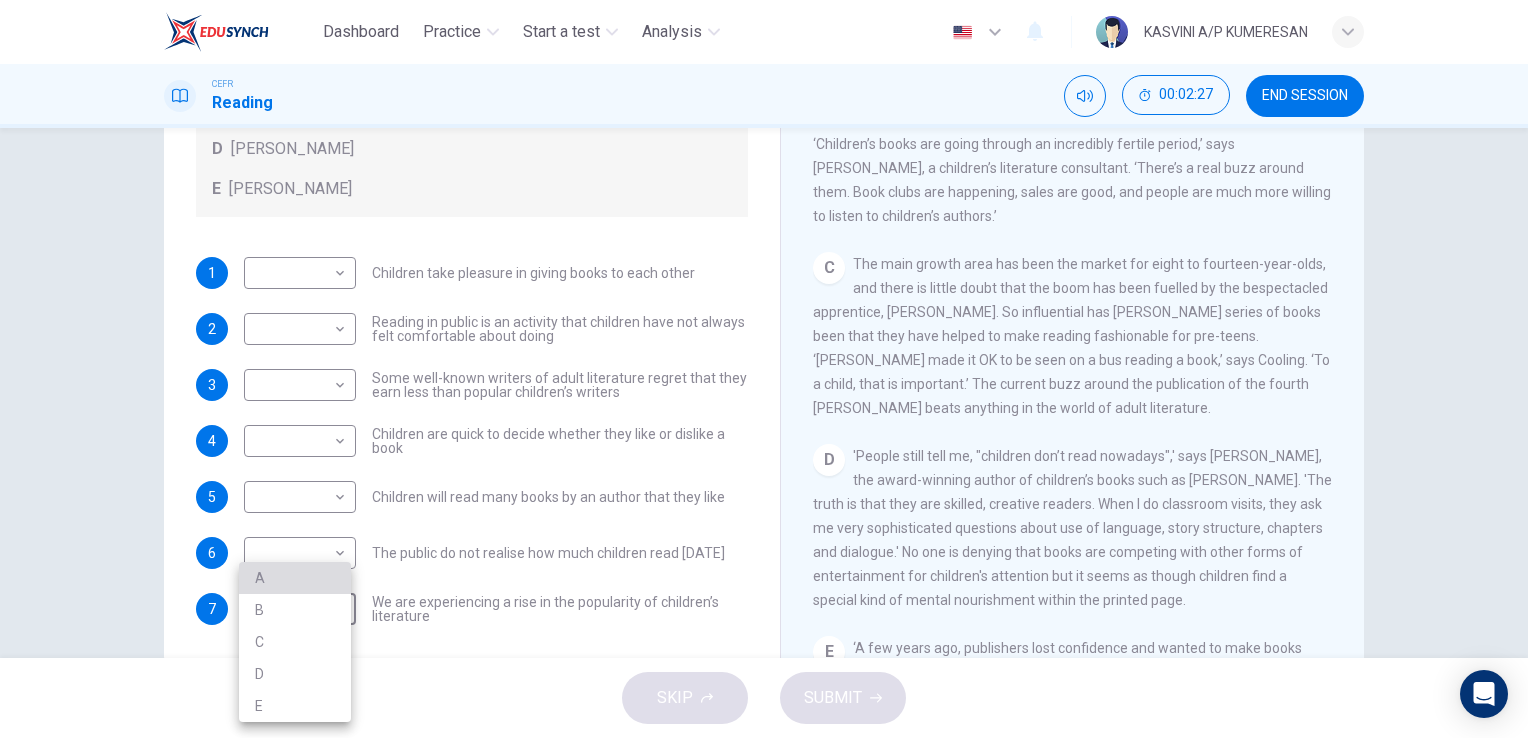 click on "A" at bounding box center (295, 578) 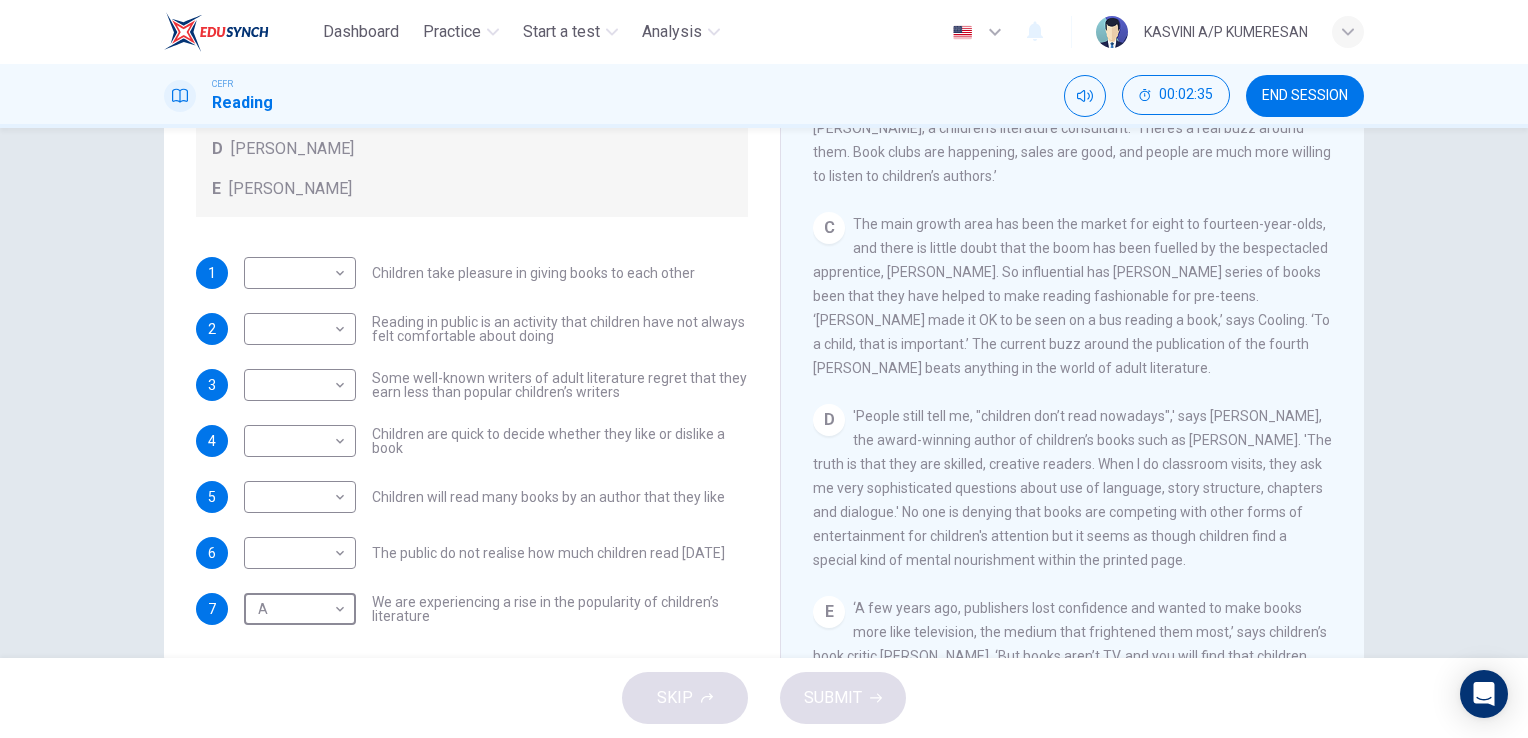 scroll, scrollTop: 629, scrollLeft: 0, axis: vertical 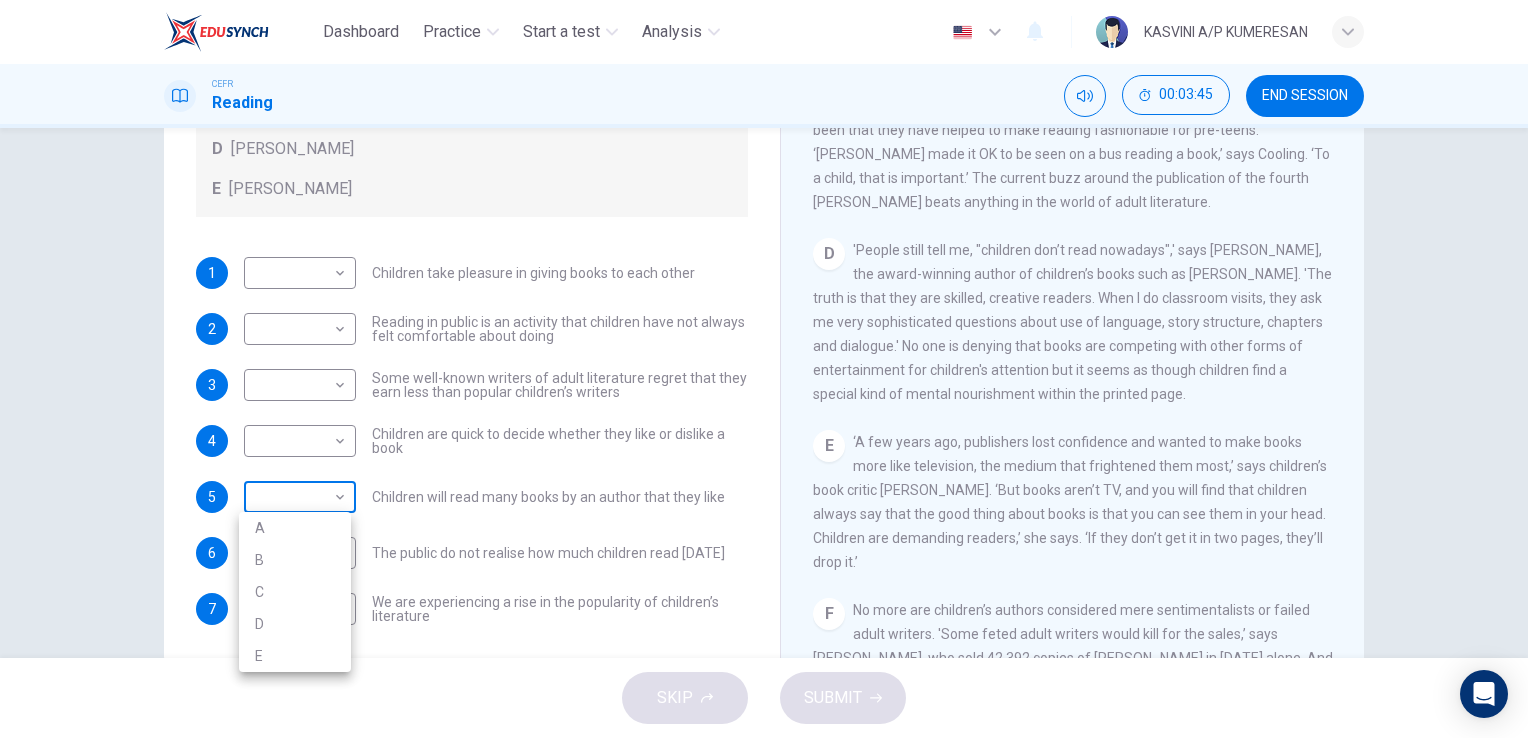 click on "Dashboard Practice Start a test Analysis English en ​ KASVINI A/P KUMERESAN CEFR Reading 00:03:45 END SESSION Questions 1 - 7 Look at the following list of people A-E and the list of statements. Match each statement with one of the people listed. People A [PERSON_NAME] B [PERSON_NAME] C [PERSON_NAME] D [PERSON_NAME] E [PERSON_NAME] 1 ​ ​ Children take pleasure in giving books to each other 2 ​ ​ Reading in public is an activity that children have not always felt comfortable about doing 3 ​ ​ Some well-known writers of adult literature regret that they earn less than popular children’s writers 4 ​ ​ Children are quick to decide whether they like or dislike a book 5 ​ ​ Children will read many books by an author that they like 6 ​ ​ The public do not realise how much children read [DATE] 7 A A ​ We are experiencing a rise in the popularity of children’s literature Twist in the Tale CLICK TO ZOOM Click to Zoom A B C D E F G H I J SKIP SUBMIT
Dashboard Practice Analysis A" at bounding box center (764, 369) 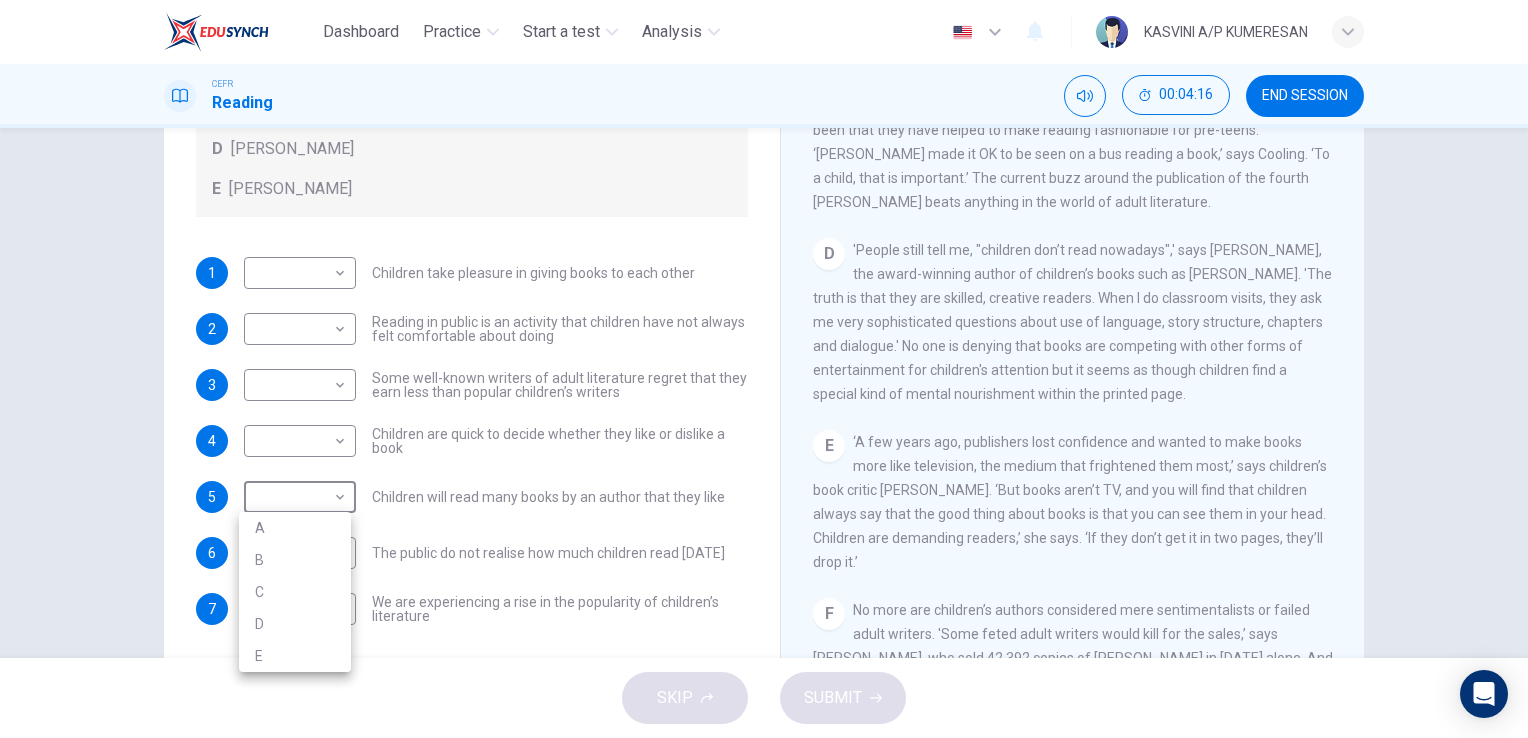 drag, startPoint x: 752, startPoint y: 402, endPoint x: 752, endPoint y: 312, distance: 90 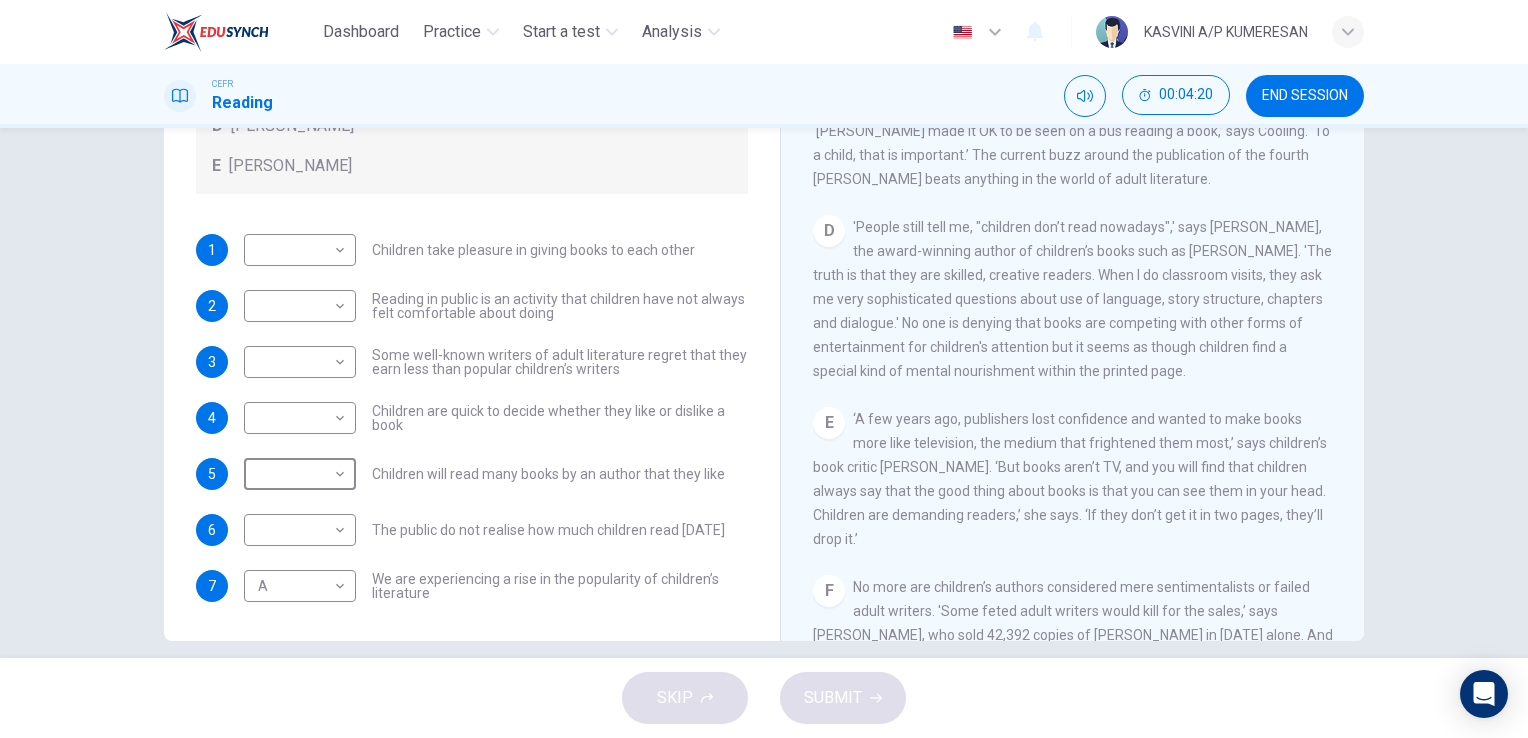 scroll, scrollTop: 244, scrollLeft: 0, axis: vertical 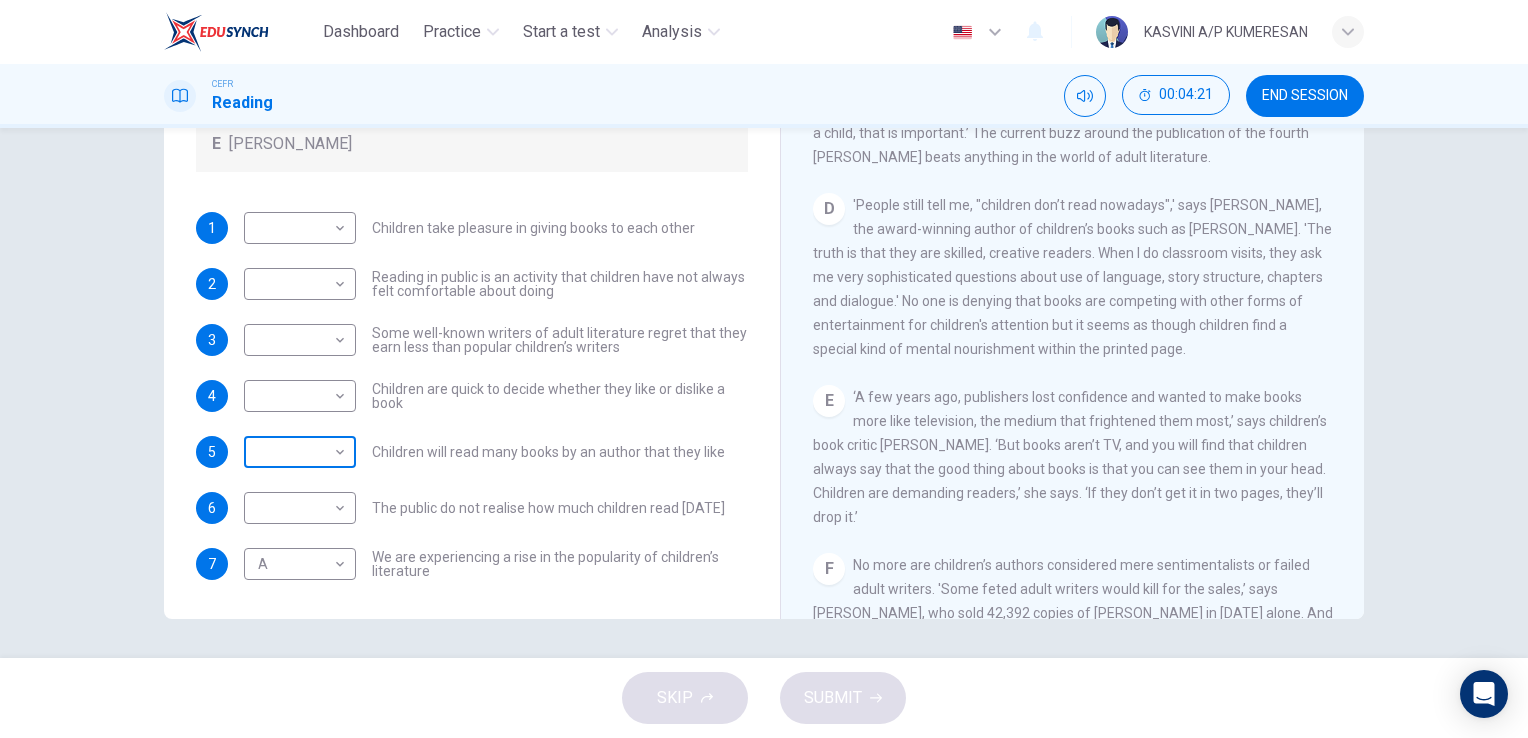 click on "Dashboard Practice Start a test Analysis English en ​ KASVINI A/P KUMERESAN CEFR Reading 00:04:21 END SESSION Questions 1 - 7 Look at the following list of people A-E and the list of statements. Match each statement with one of the people listed. People A [PERSON_NAME] B [PERSON_NAME] C [PERSON_NAME] D [PERSON_NAME] E [PERSON_NAME] 1 ​ ​ Children take pleasure in giving books to each other 2 ​ ​ Reading in public is an activity that children have not always felt comfortable about doing 3 ​ ​ Some well-known writers of adult literature regret that they earn less than popular children’s writers 4 ​ ​ Children are quick to decide whether they like or dislike a book 5 ​ ​ Children will read many books by an author that they like 6 ​ ​ The public do not realise how much children read [DATE] 7 A A ​ We are experiencing a rise in the popularity of children’s literature Twist in the Tale CLICK TO ZOOM Click to Zoom A B C D E F G H I J SKIP SUBMIT
Dashboard Practice Analysis" at bounding box center [764, 369] 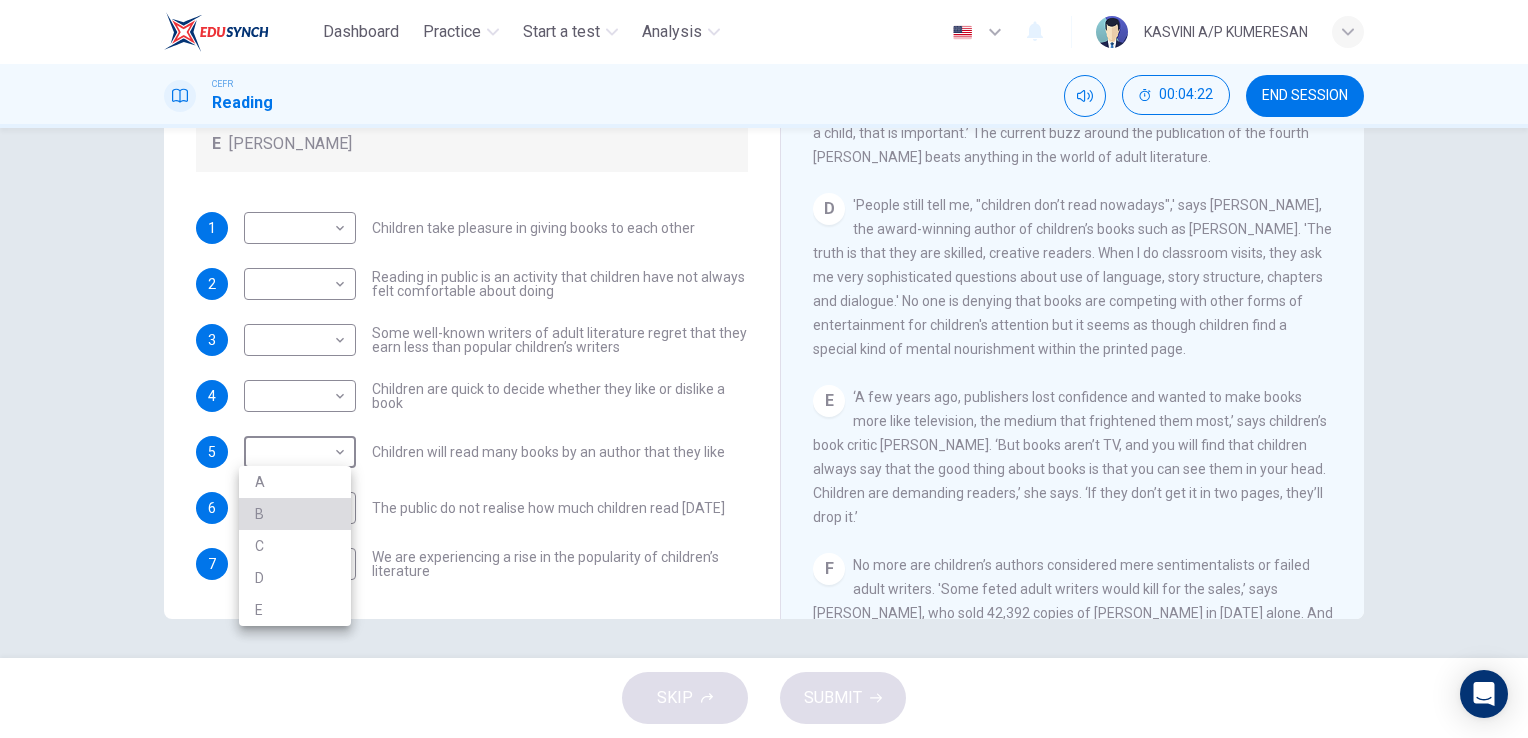 click on "B" at bounding box center (295, 514) 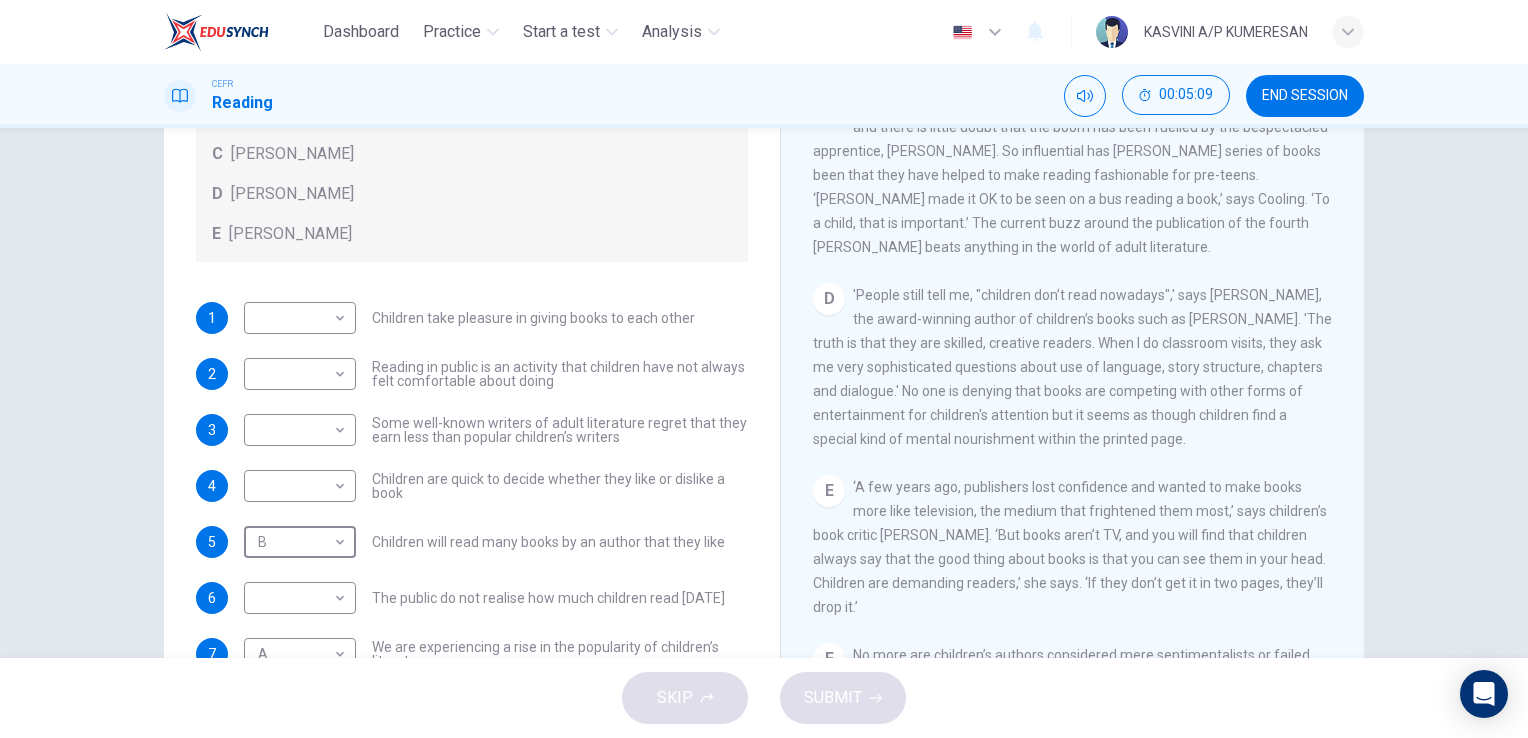 scroll, scrollTop: 188, scrollLeft: 0, axis: vertical 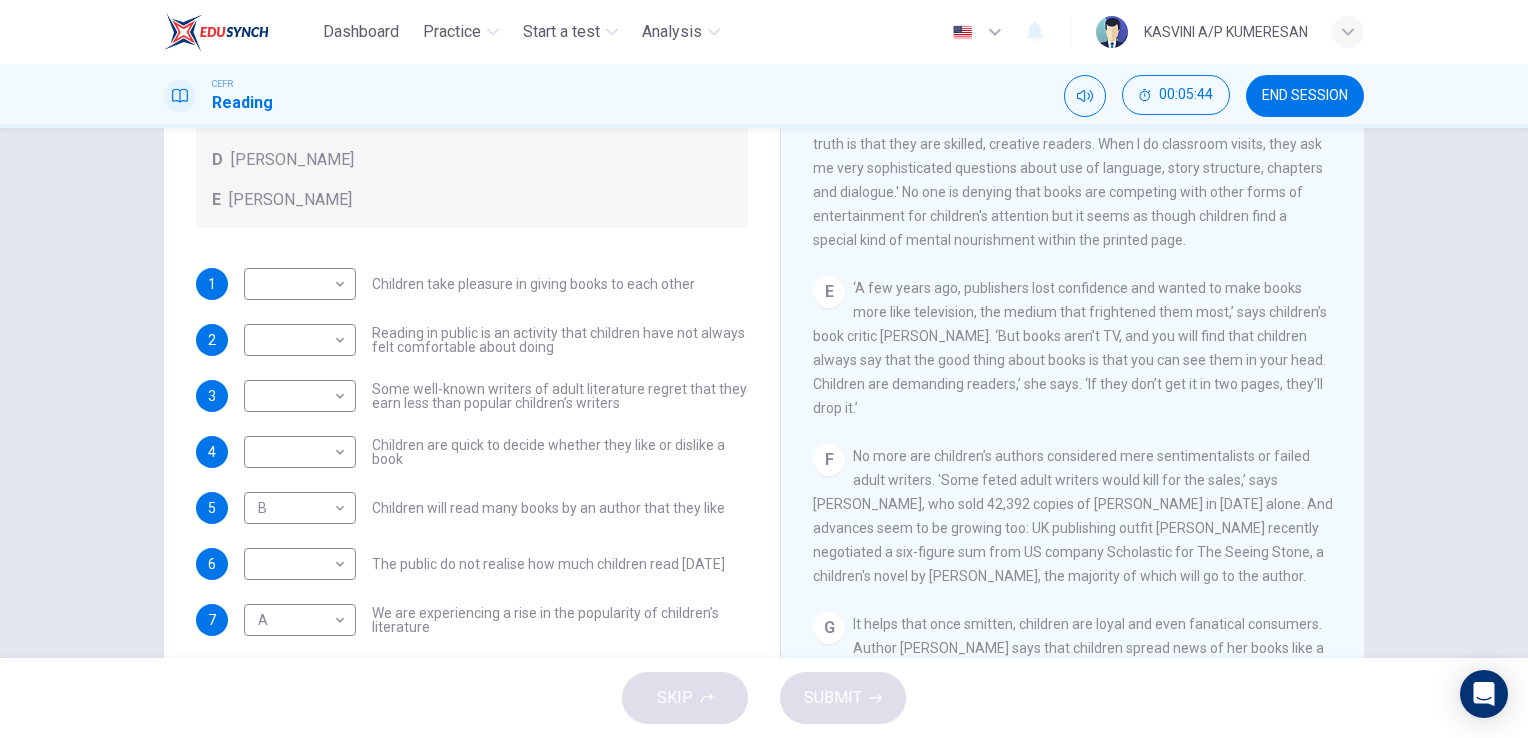 drag, startPoint x: 759, startPoint y: 301, endPoint x: 759, endPoint y: 315, distance: 14 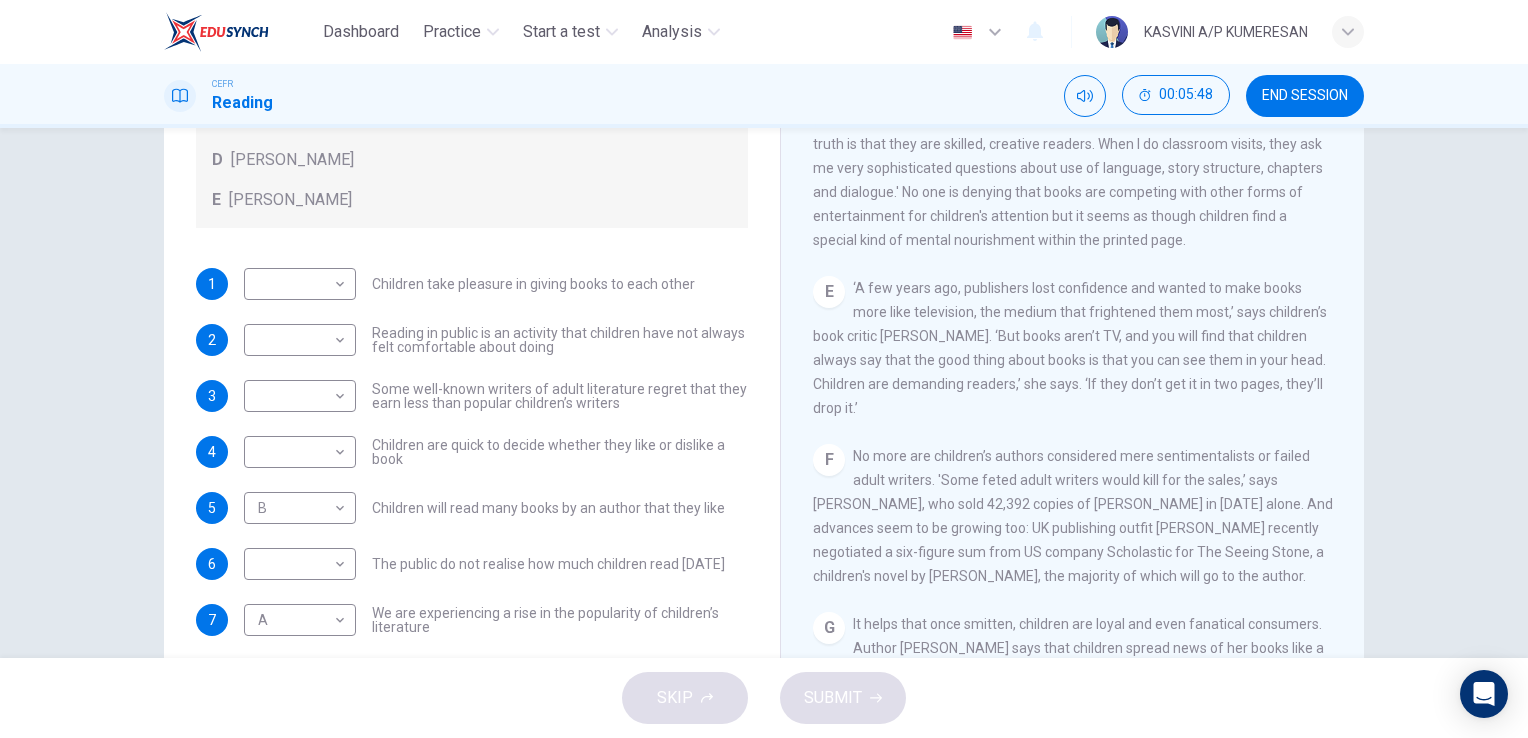 click on "Questions 1 - 7 Look at the following list of people A-E and the list of statements. Match each statement with one of the people listed. People A [PERSON_NAME] B [PERSON_NAME] C [PERSON_NAME] D [PERSON_NAME] E [PERSON_NAME] 1 ​ ​ Children take pleasure in giving books to each other 2 ​ ​ Reading in public is an activity that children have not always felt comfortable about doing 3 ​ ​ Some well-known writers of adult literature regret that they earn less than popular children’s writers 4 ​ ​ Children are quick to decide whether they like or dislike a book 5 B B ​ Children will read many books by an author that they like 6 ​ ​ The public do not realise how much children read [DATE] 7 A A ​ We are experiencing a rise in the popularity of children’s literature Twist in the Tale CLICK TO ZOOM Click to Zoom A B C D E F G H I J" at bounding box center (764, 327) 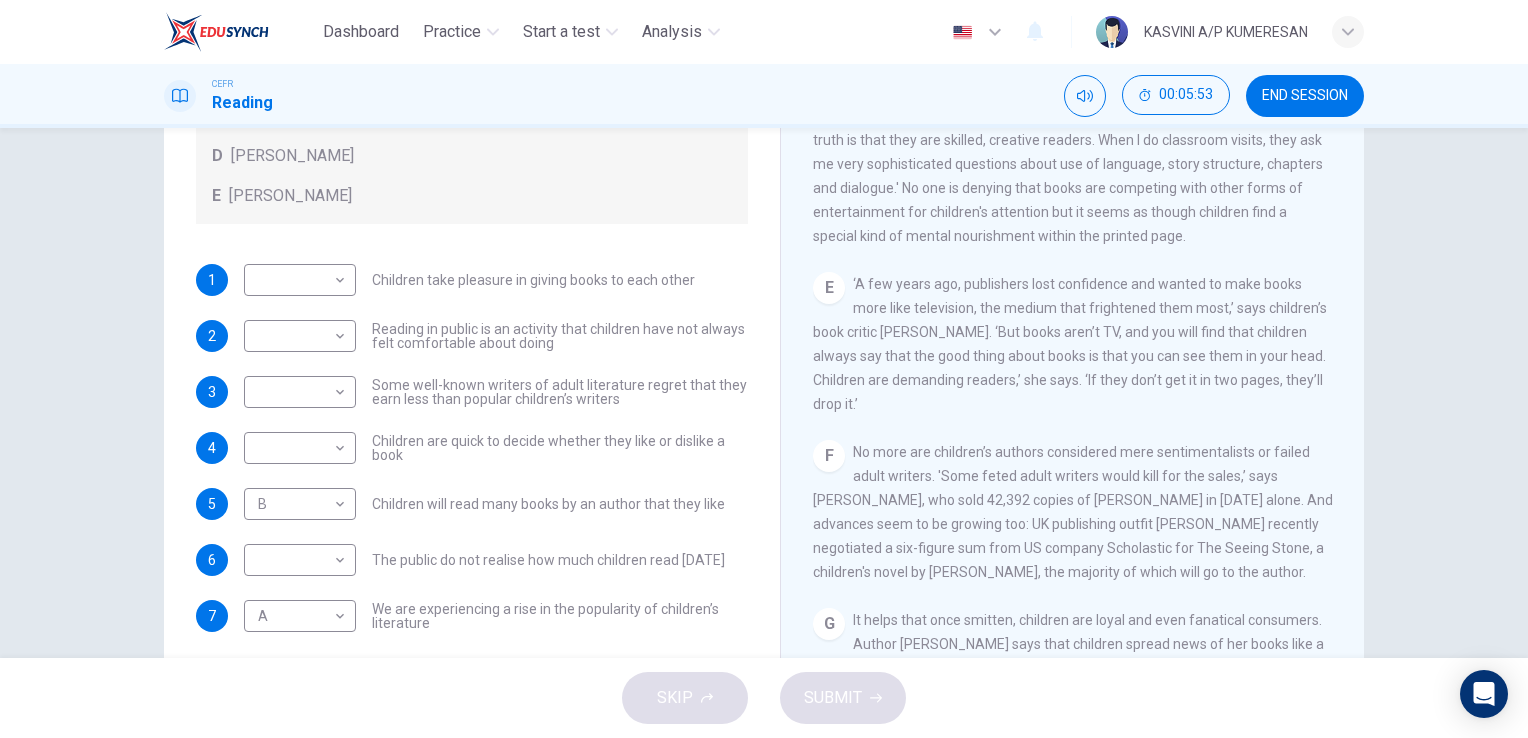 scroll, scrollTop: 192, scrollLeft: 0, axis: vertical 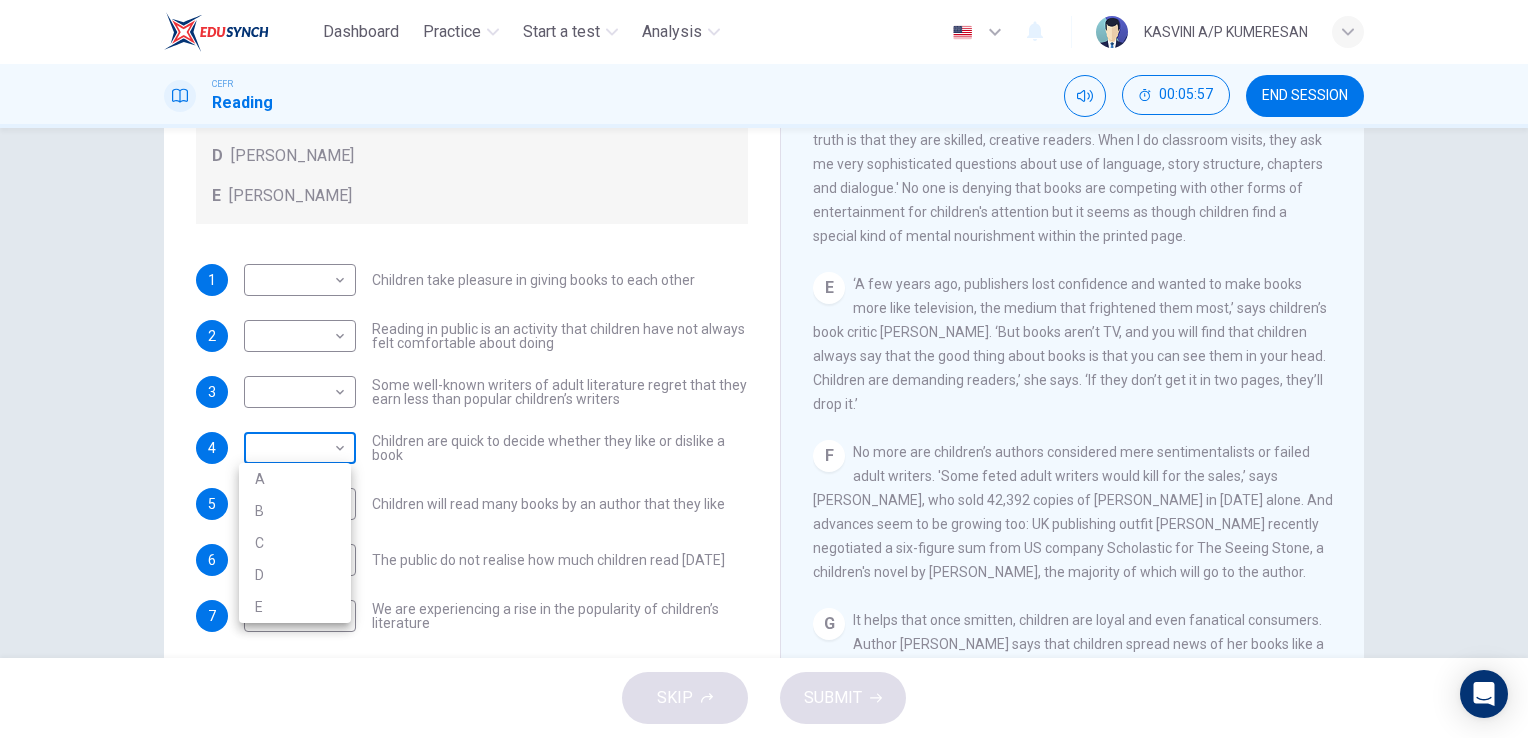 click on "Dashboard Practice Start a test Analysis English en ​ KASVINI A/P KUMERESAN CEFR Reading 00:05:57 END SESSION Questions 1 - 7 Look at the following list of people A-E and the list of statements. Match each statement with one of the people listed. People A [PERSON_NAME] B [PERSON_NAME] C [PERSON_NAME] D [PERSON_NAME] E [PERSON_NAME] 1 ​ ​ Children take pleasure in giving books to each other 2 ​ ​ Reading in public is an activity that children have not always felt comfortable about doing 3 ​ ​ Some well-known writers of adult literature regret that they earn less than popular children’s writers 4 ​ ​ Children are quick to decide whether they like or dislike a book 5 B B ​ Children will read many books by an author that they like 6 ​ ​ The public do not realise how much children read [DATE] 7 A A ​ We are experiencing a rise in the popularity of children’s literature Twist in the Tale CLICK TO ZOOM Click to Zoom A B C D E F G H I J SKIP SUBMIT
Dashboard Practice Analysis A" at bounding box center (764, 369) 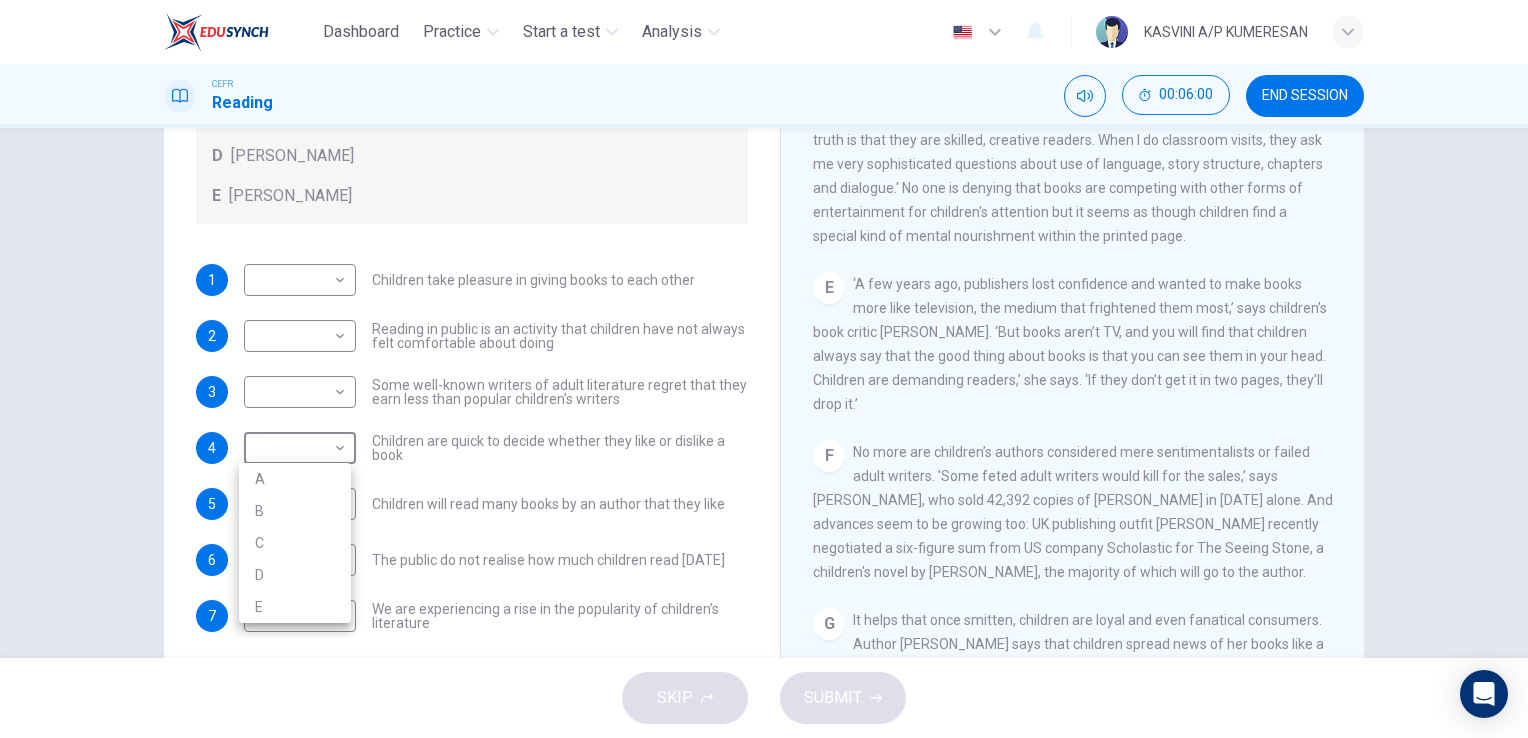 click on "C" at bounding box center [295, 543] 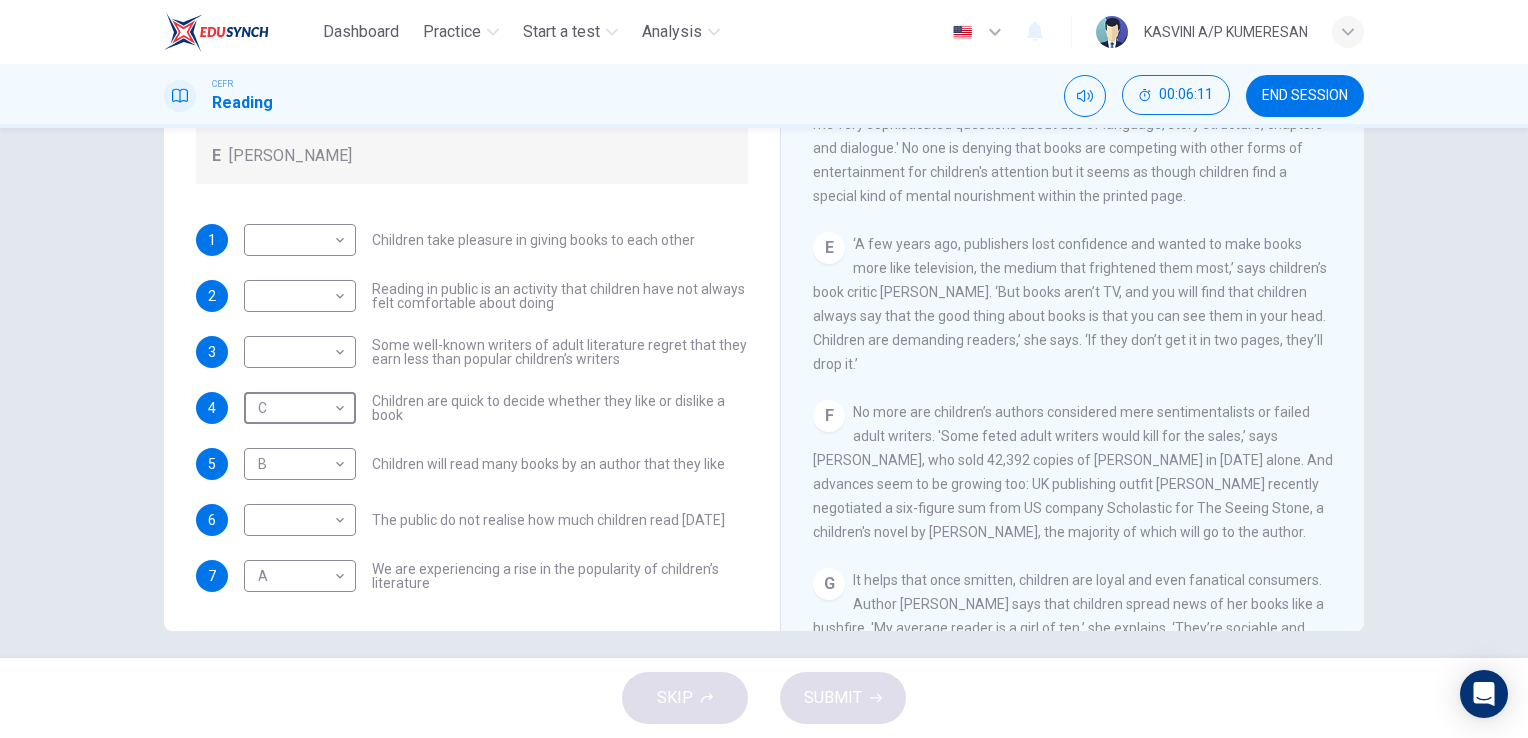 scroll, scrollTop: 244, scrollLeft: 0, axis: vertical 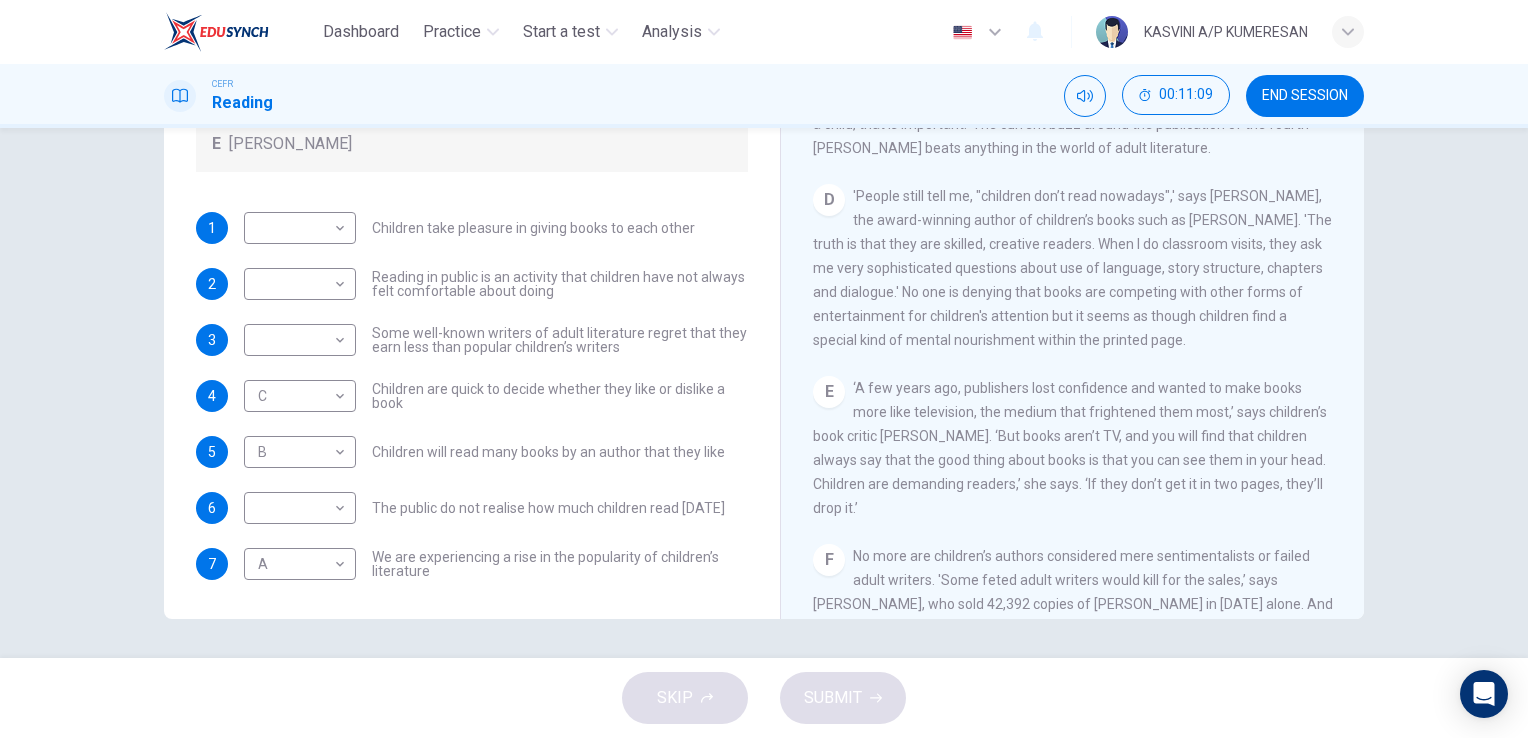 drag, startPoint x: 758, startPoint y: 338, endPoint x: 752, endPoint y: 352, distance: 15.231546 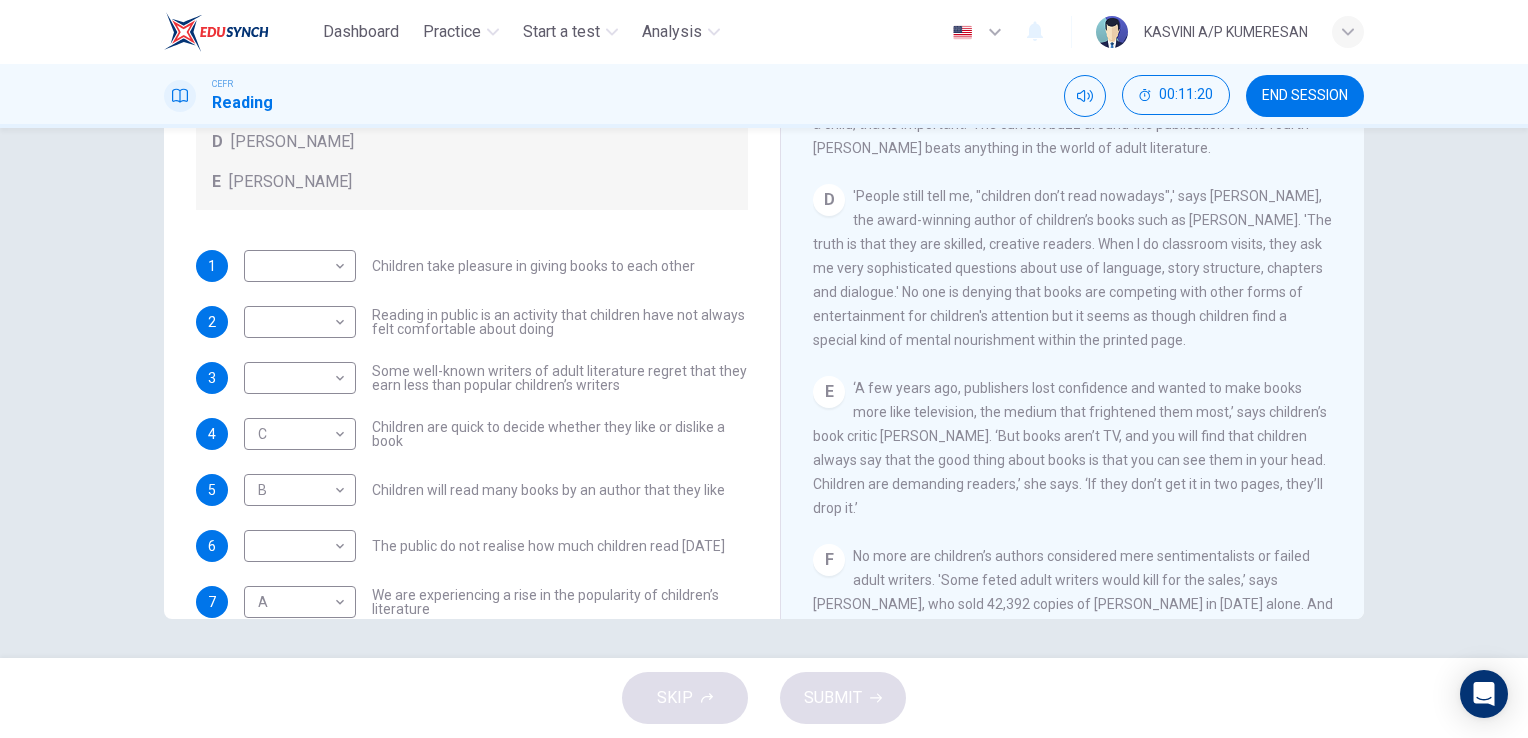 scroll, scrollTop: 176, scrollLeft: 0, axis: vertical 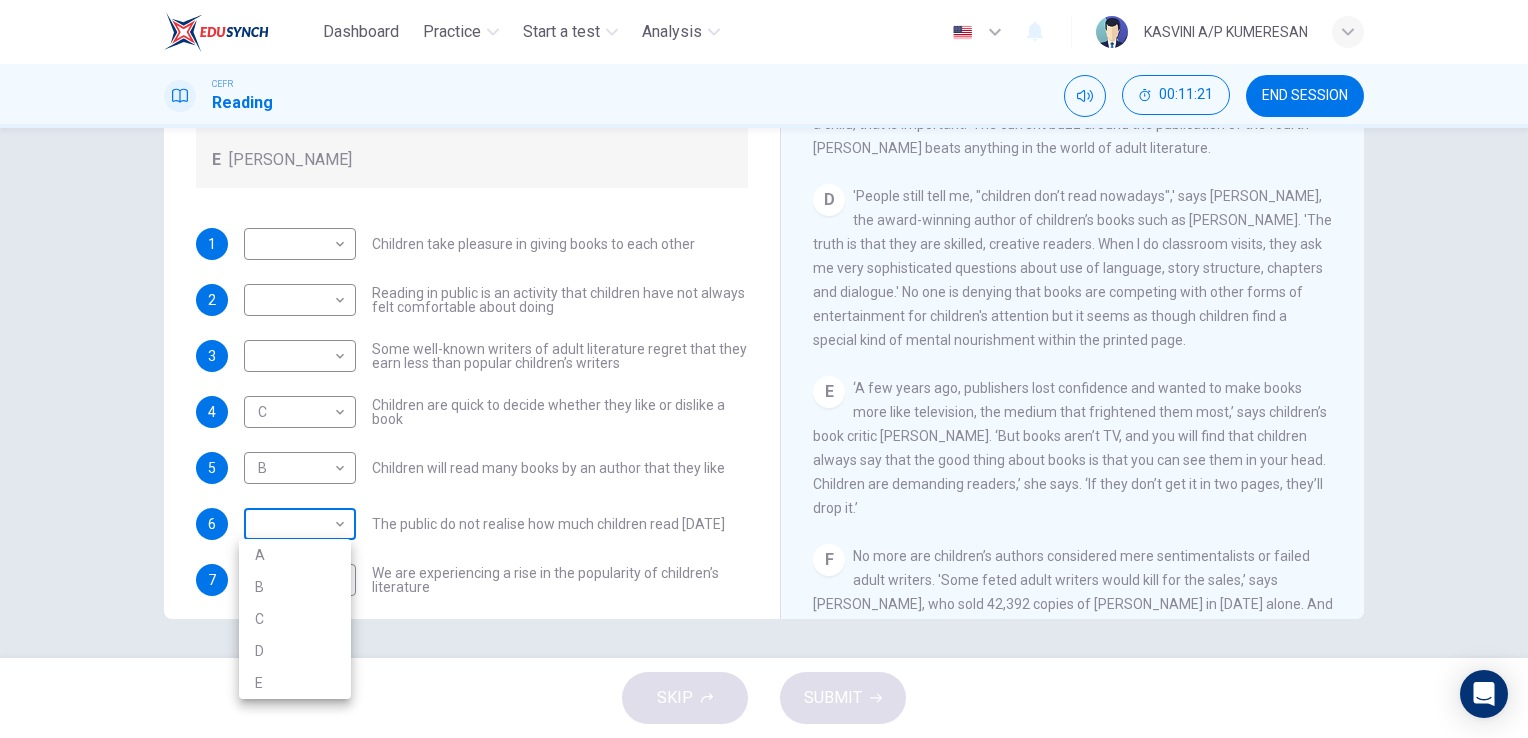 click on "Dashboard Practice Start a test Analysis English en ​ KASVINI A/P KUMERESAN CEFR Reading 00:11:21 END SESSION Questions 1 - 7 Look at the following list of people A-E and the list of statements. Match each statement with one of the people listed. People A [PERSON_NAME] B [PERSON_NAME] C [PERSON_NAME] D [PERSON_NAME] E [PERSON_NAME] 1 ​ ​ Children take pleasure in giving books to each other 2 ​ ​ Reading in public is an activity that children have not always felt comfortable about doing 3 ​ ​ Some well-known writers of adult literature regret that they earn less than popular children’s writers 4 C C ​ Children are quick to decide whether they like or dislike a book 5 B B ​ Children will read many books by an author that they like 6 ​ ​ The public do not realise how much children read [DATE] 7 A A ​ We are experiencing a rise in the popularity of children’s literature Twist in the Tale CLICK TO ZOOM Click to Zoom A B C D E F G H I J SKIP SUBMIT
Dashboard Practice Analysis A" at bounding box center [764, 369] 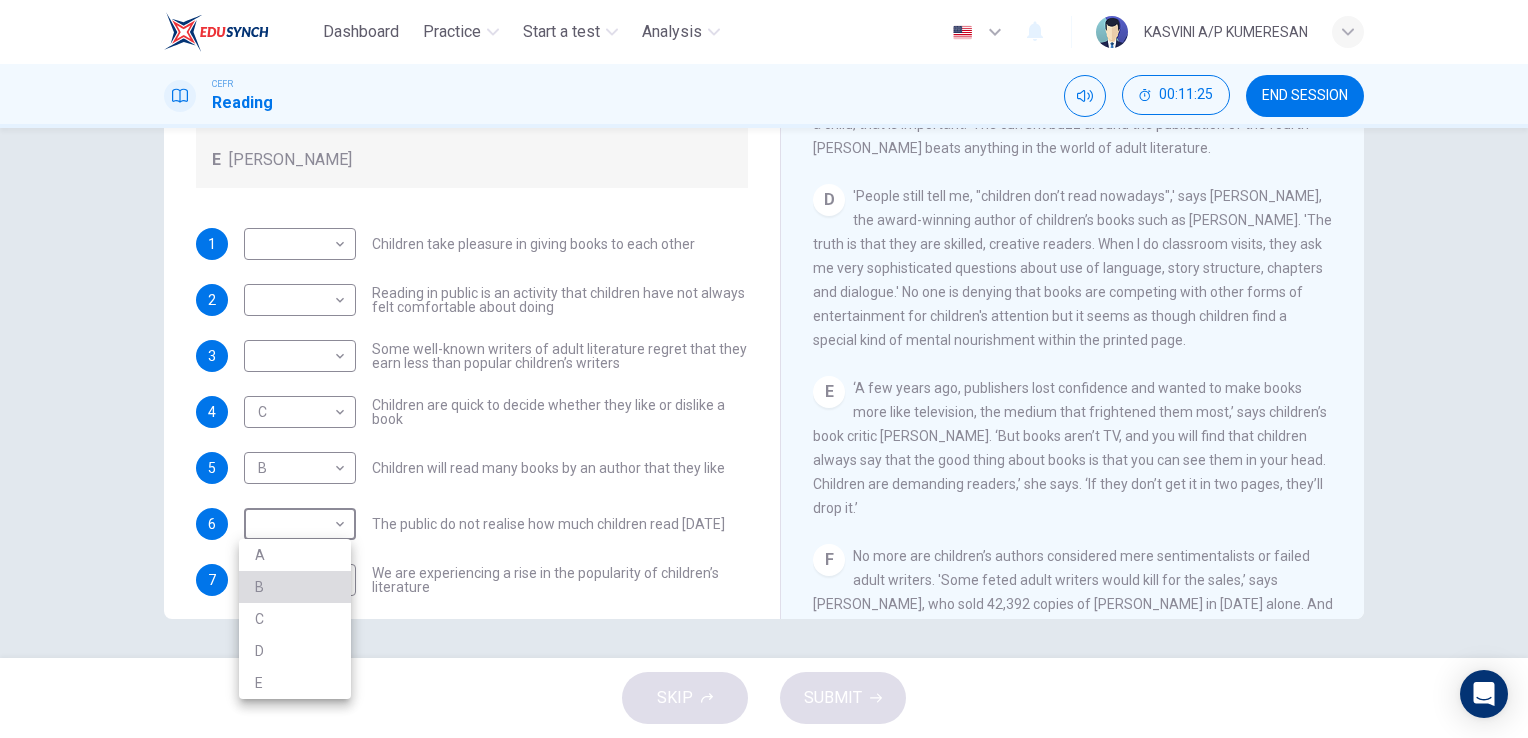 click on "B" at bounding box center [295, 587] 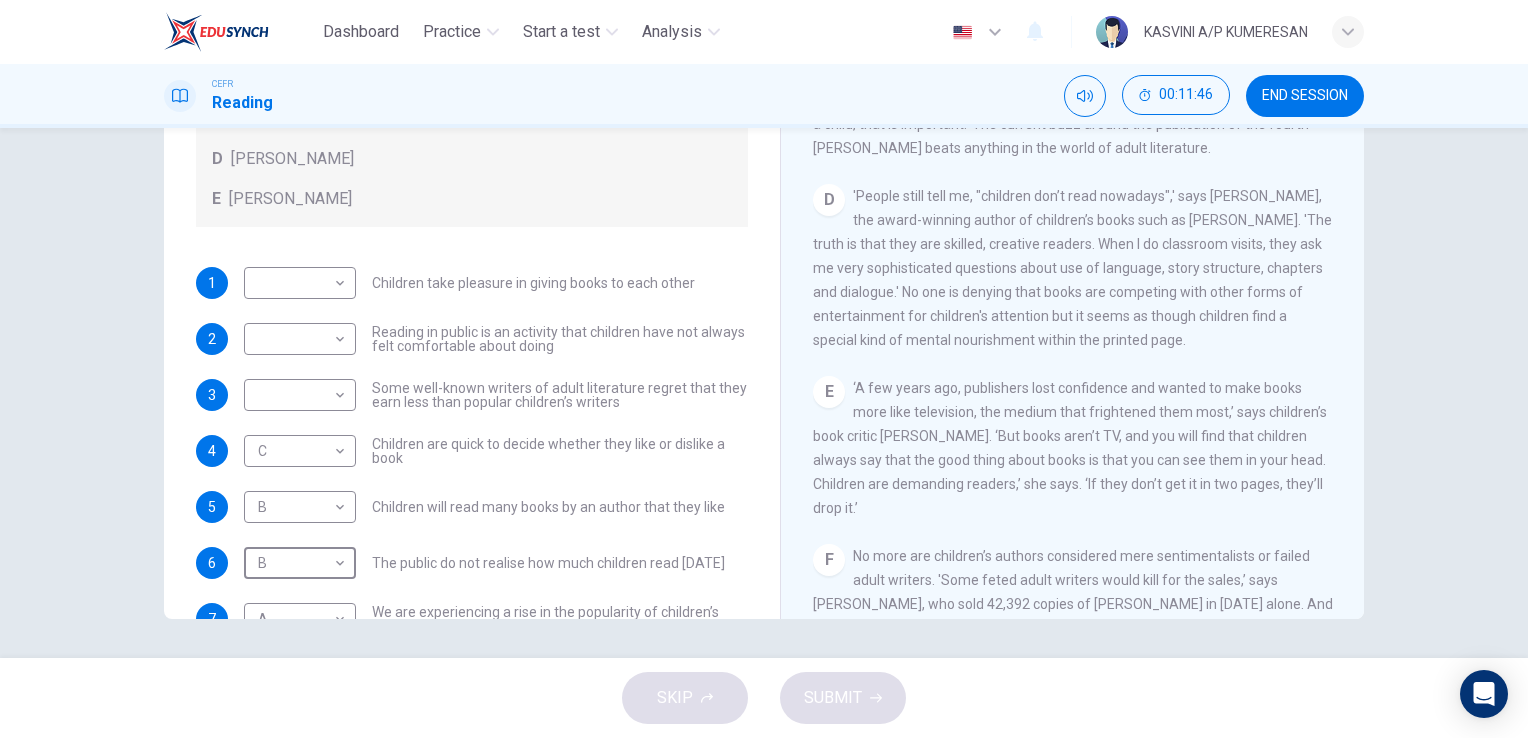 scroll, scrollTop: 149, scrollLeft: 0, axis: vertical 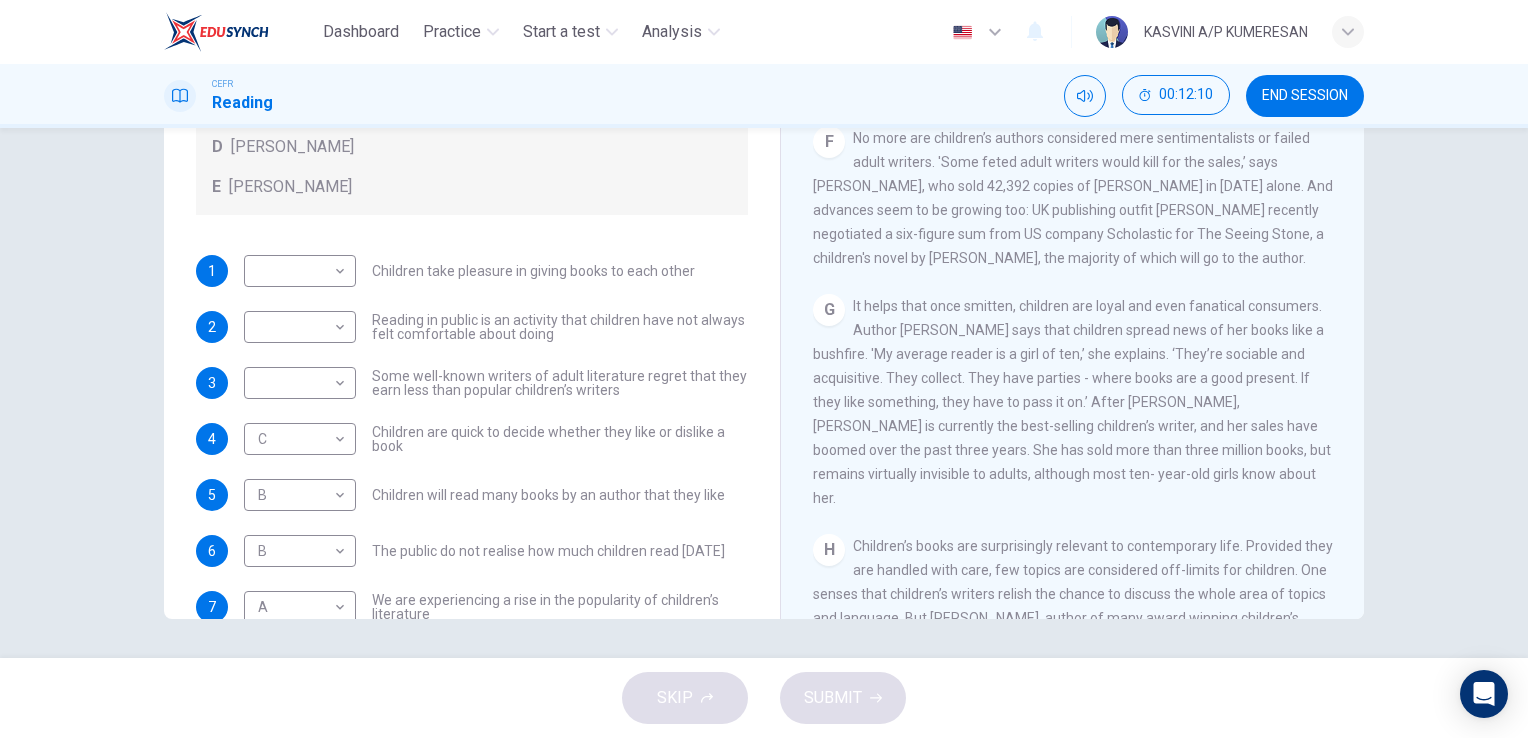 click on "G It helps that once smitten, children are loyal and even fanatical consumers. Author [PERSON_NAME] says that children spread news of her books like a bushfire. 'My average reader is a girl of ten,’ she explains. ‘They’re sociable and acquisitive. They collect. They have parties - where books are a good present. If they like something, they have to pass it on.’ After [PERSON_NAME], [PERSON_NAME] is currently the best-selling children’s writer, and her sales have boomed over the past three years. She has sold more than three million books, but remains virtually invisible to adults, although most ten- year-old girls know about her." at bounding box center [1073, 402] 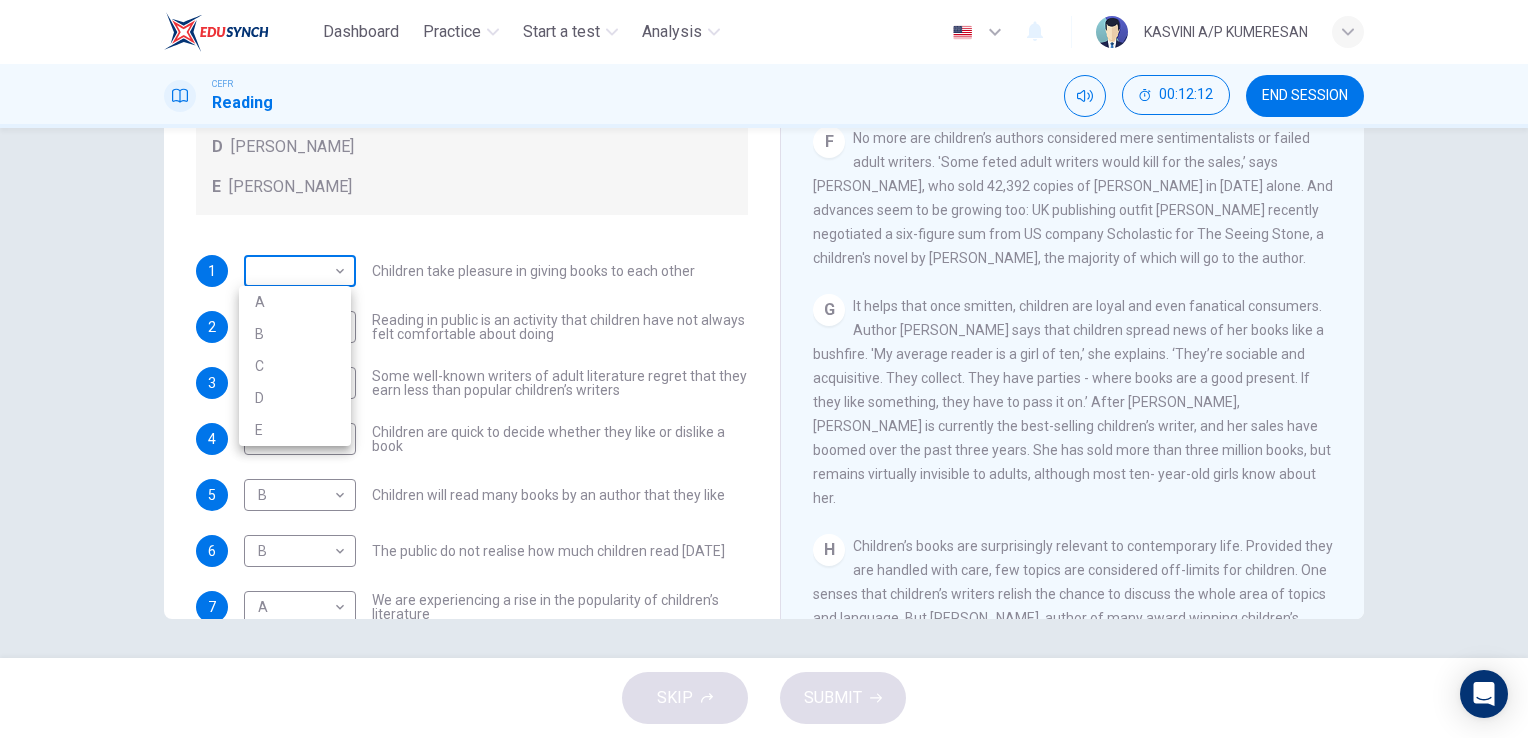click on "Dashboard Practice Start a test Analysis English en ​ KASVINI A/P KUMERESAN CEFR Reading 00:12:12 END SESSION Questions 1 - 7 Look at the following list of people A-E and the list of statements. Match each statement with one of the people listed. People A [PERSON_NAME] B [PERSON_NAME] C [PERSON_NAME] D [PERSON_NAME] E [PERSON_NAME] 1 ​ ​ Children take pleasure in giving books to each other 2 ​ ​ Reading in public is an activity that children have not always felt comfortable about doing 3 ​ ​ Some well-known writers of adult literature regret that they earn less than popular children’s writers 4 C C ​ Children are quick to decide whether they like or dislike a book 5 B B ​ Children will read many books by an author that they like 6 B B ​ The public do not realise how much children read [DATE] 7 A A ​ We are experiencing a rise in the popularity of children’s literature Twist in the Tale CLICK TO ZOOM Click to Zoom A B C D E F G H I J SKIP SUBMIT
Dashboard Practice Analysis A" at bounding box center (764, 369) 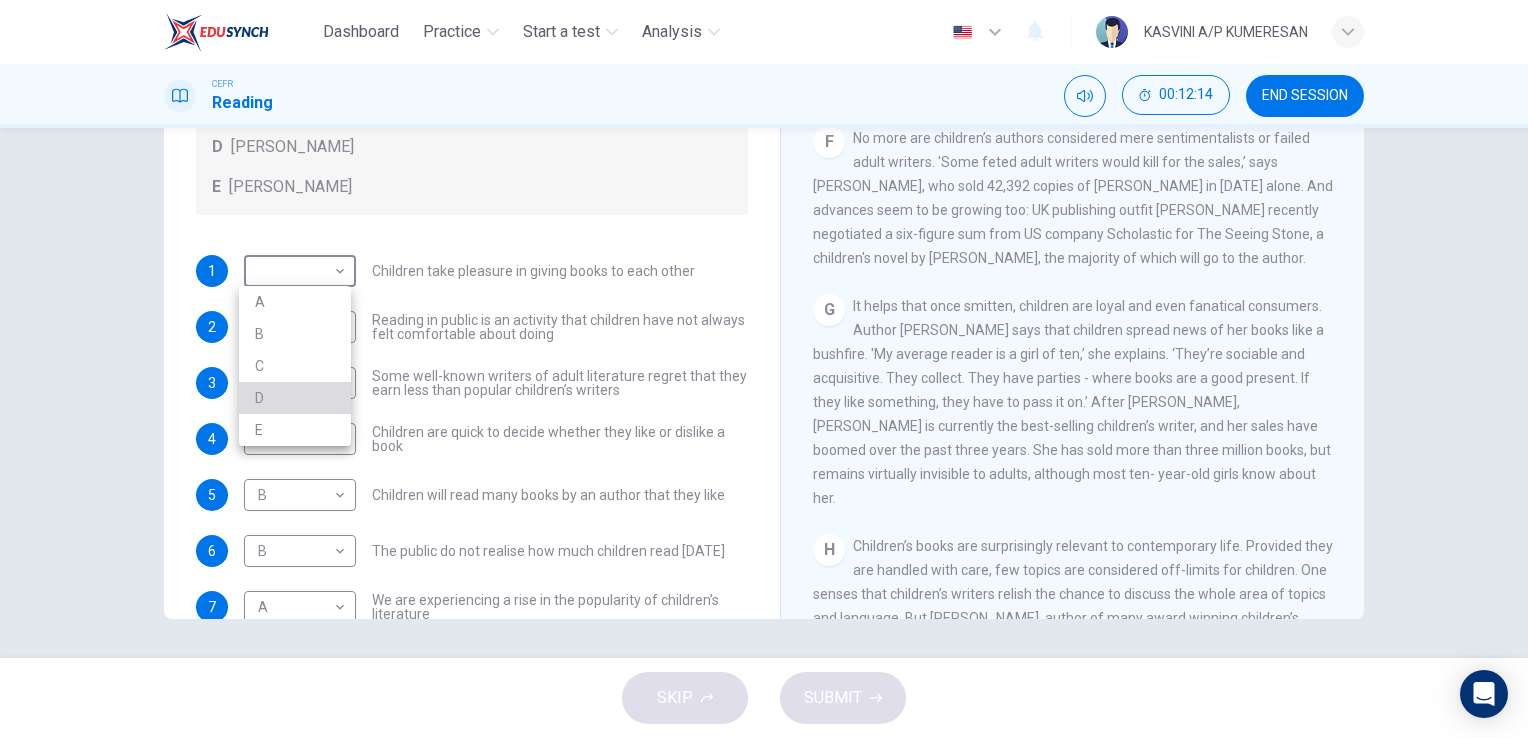 click on "D" at bounding box center [295, 398] 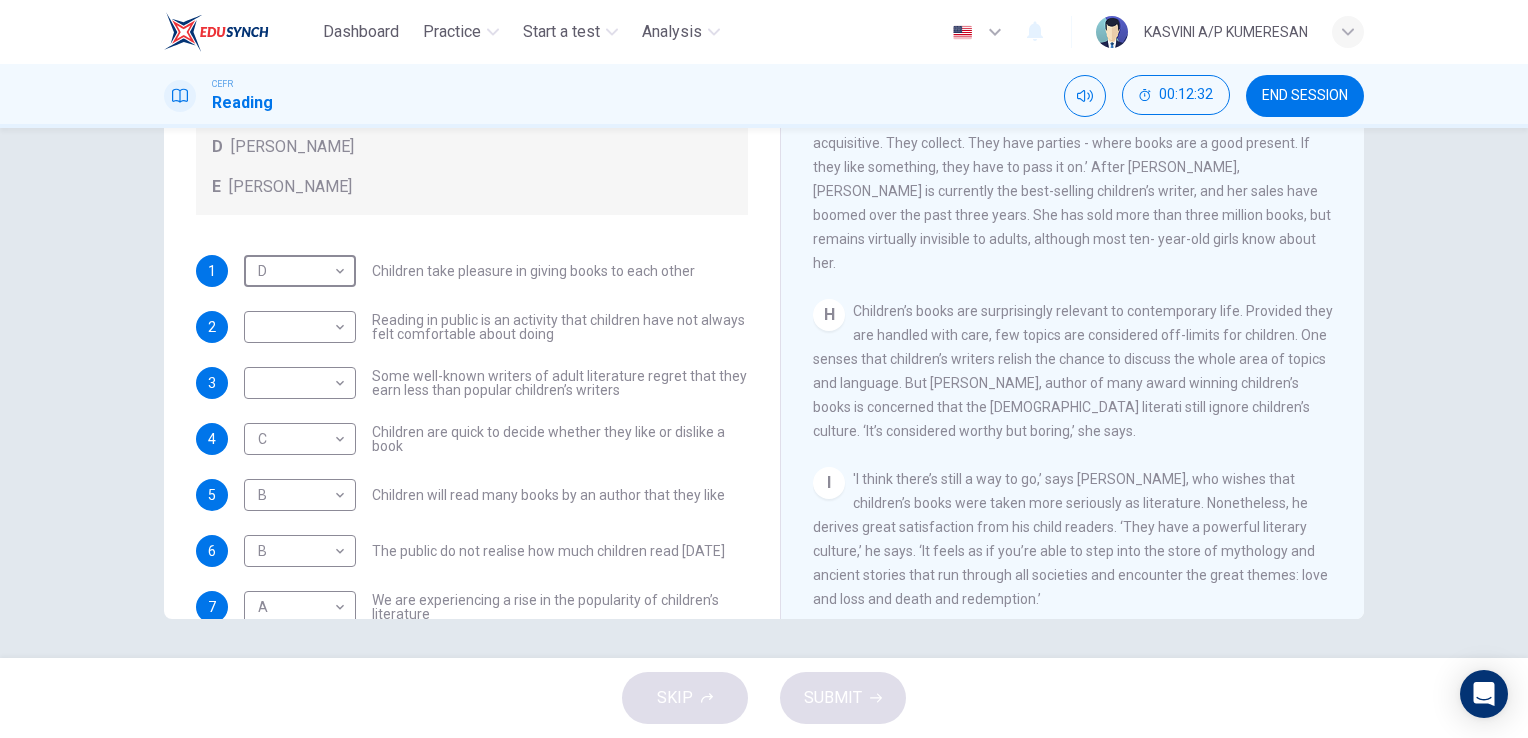 scroll, scrollTop: 1464, scrollLeft: 0, axis: vertical 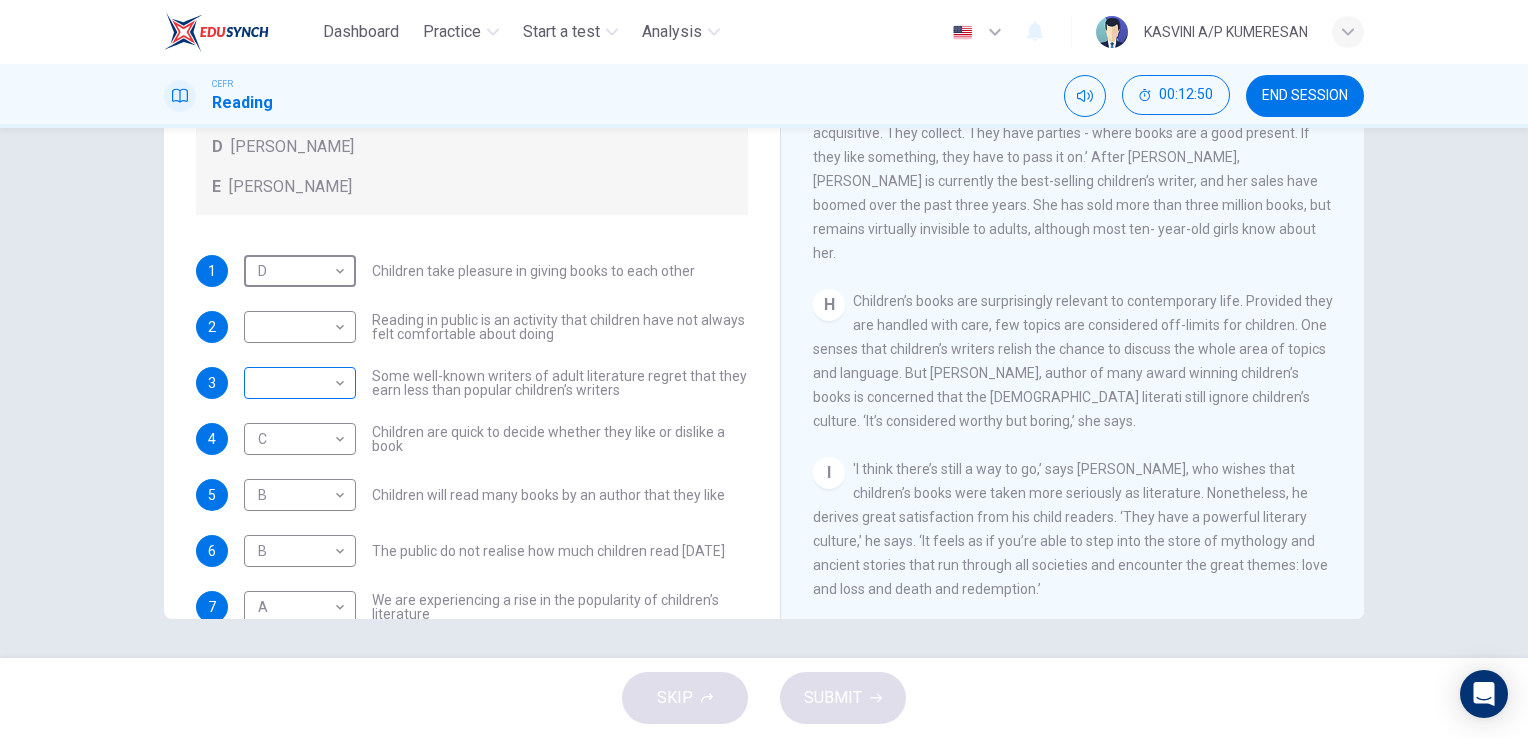 click on "Dashboard Practice Start a test Analysis English en ​ KASVINI A/P KUMERESAN CEFR Reading 00:12:50 END SESSION Questions 1 - 7 Look at the following list of people A-E and the list of statements. Match each statement with one of the people listed. People A [PERSON_NAME] B [PERSON_NAME] C [PERSON_NAME] D [PERSON_NAME] E [PERSON_NAME] 1 D D ​ Children take pleasure in giving books to each other 2 ​ ​ Reading in public is an activity that children have not always felt comfortable about doing 3 ​ ​ Some well-known writers of adult literature regret that they earn less than popular children’s writers 4 C C ​ Children are quick to decide whether they like or dislike a book 5 B B ​ Children will read many books by an author that they like 6 B B ​ The public do not realise how much children read [DATE] 7 A A ​ We are experiencing a rise in the popularity of children’s literature Twist in the Tale CLICK TO ZOOM Click to Zoom A B C D E F G H I J SKIP SUBMIT
Dashboard Practice Analysis" at bounding box center (764, 369) 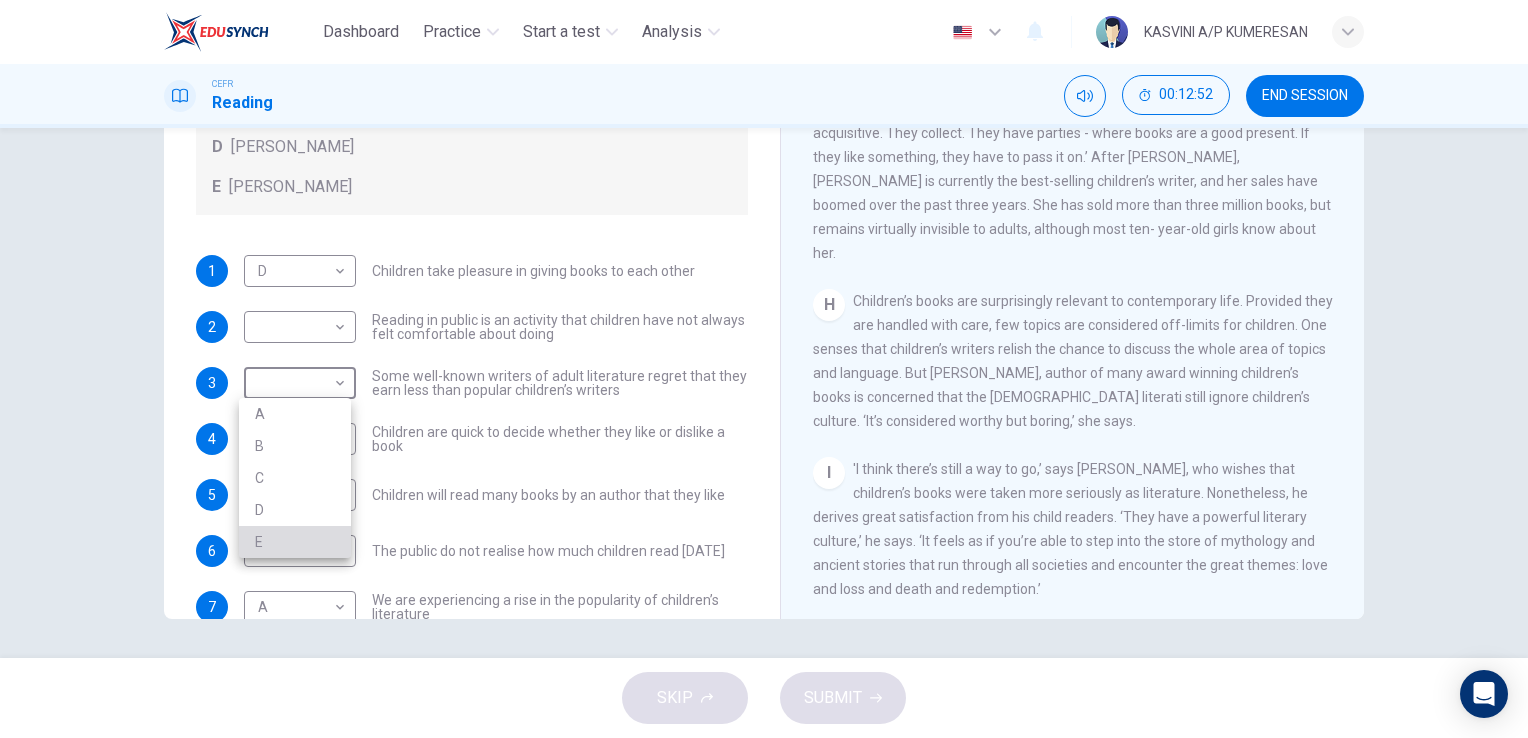click on "E" at bounding box center [295, 542] 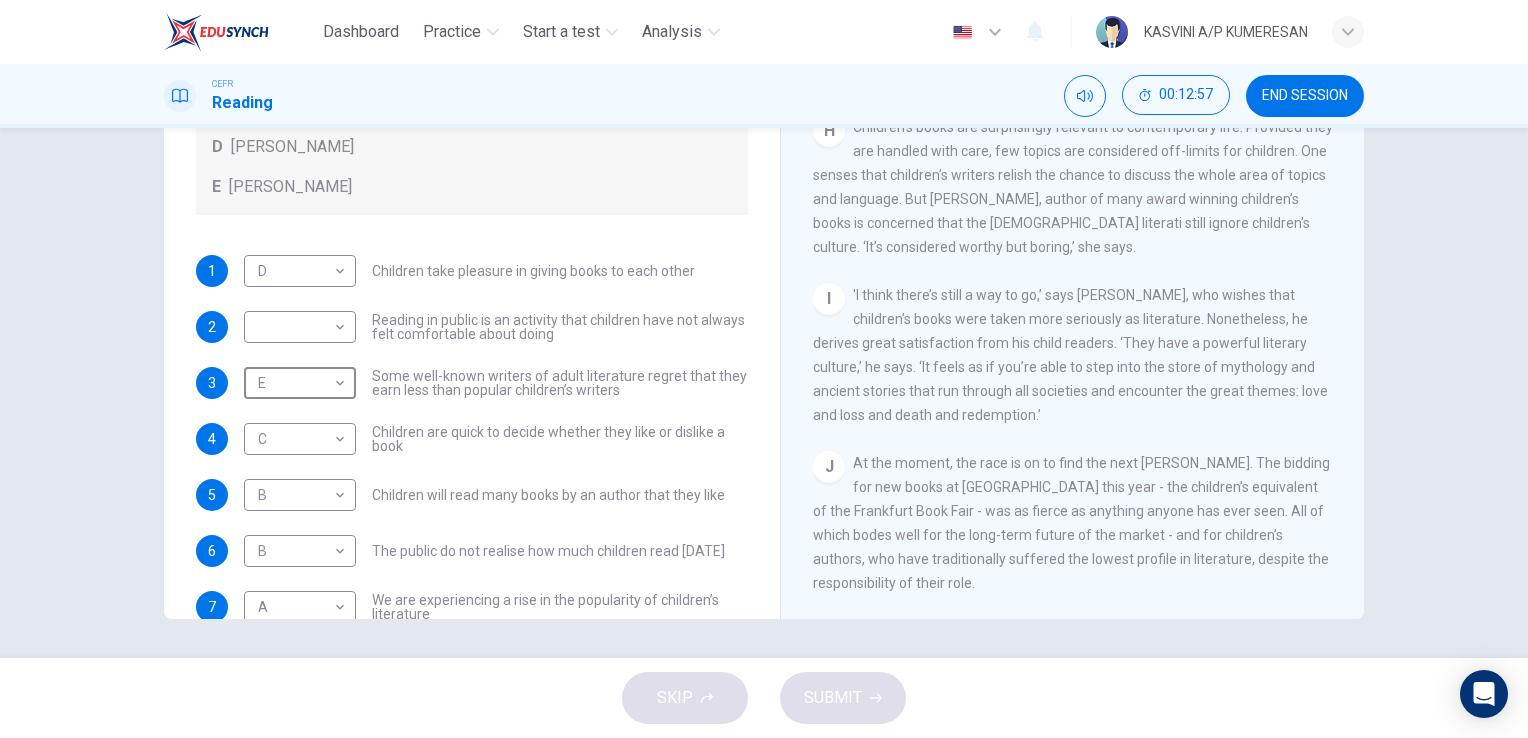 scroll, scrollTop: 1665, scrollLeft: 0, axis: vertical 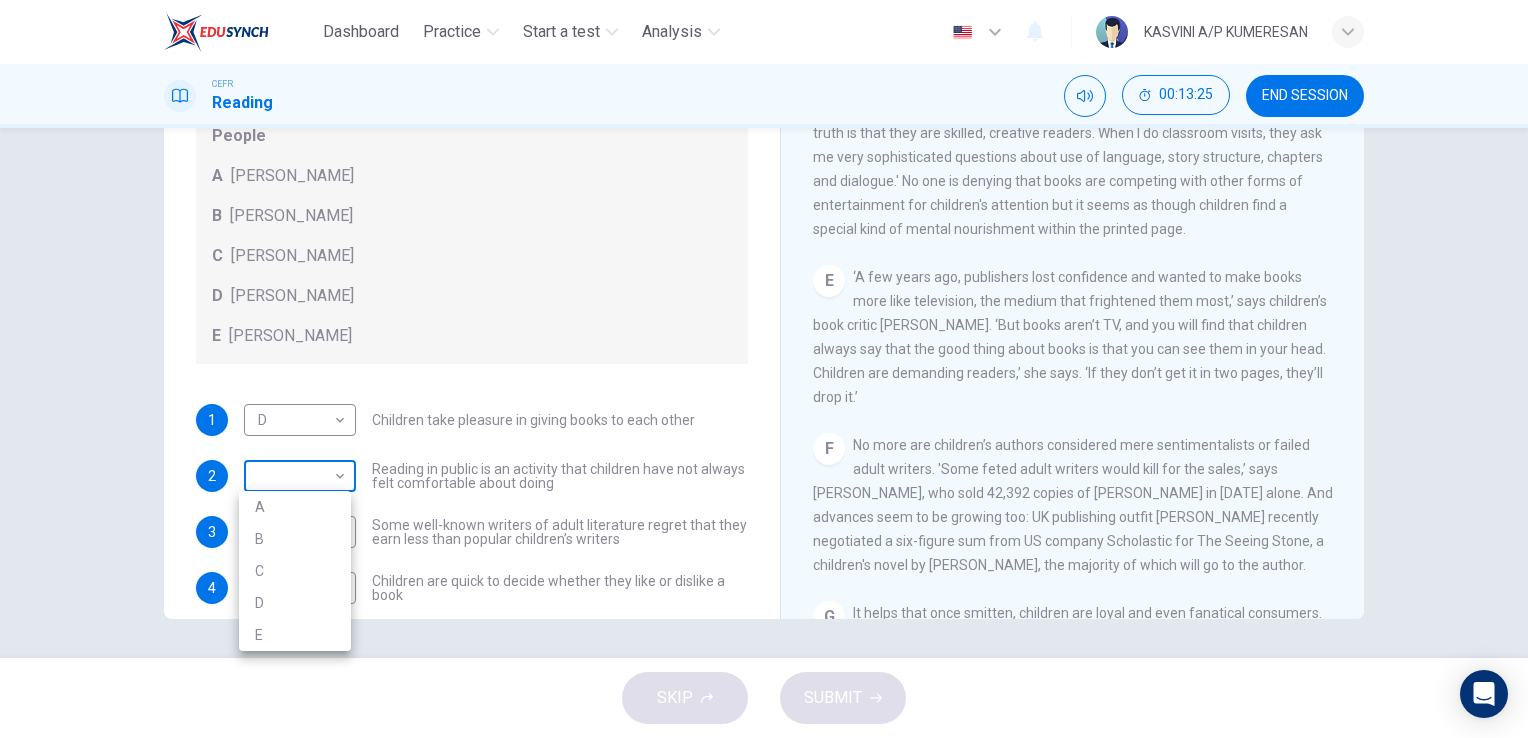 click on "Dashboard Practice Start a test Analysis English en ​ KASVINI A/P KUMERESAN CEFR Reading 00:13:25 END SESSION Questions 1 - 7 Look at the following list of people A-E and the list of statements. Match each statement with one of the people listed. People A [PERSON_NAME] B [PERSON_NAME] C [PERSON_NAME] D [PERSON_NAME] E [PERSON_NAME] 1 D D ​ Children take pleasure in giving books to each other 2 ​ ​ Reading in public is an activity that children have not always felt comfortable about doing 3 E E ​ Some well-known writers of adult literature regret that they earn less than popular children’s writers 4 C C ​ Children are quick to decide whether they like or dislike a book 5 B B ​ Children will read many books by an author that they like 6 B B ​ The public do not realise how much children read [DATE] 7 A A ​ We are experiencing a rise in the popularity of children’s literature Twist in the Tale CLICK TO ZOOM Click to Zoom A B C D E F G H I J SKIP SUBMIT
Dashboard Practice Analysis A" at bounding box center [764, 369] 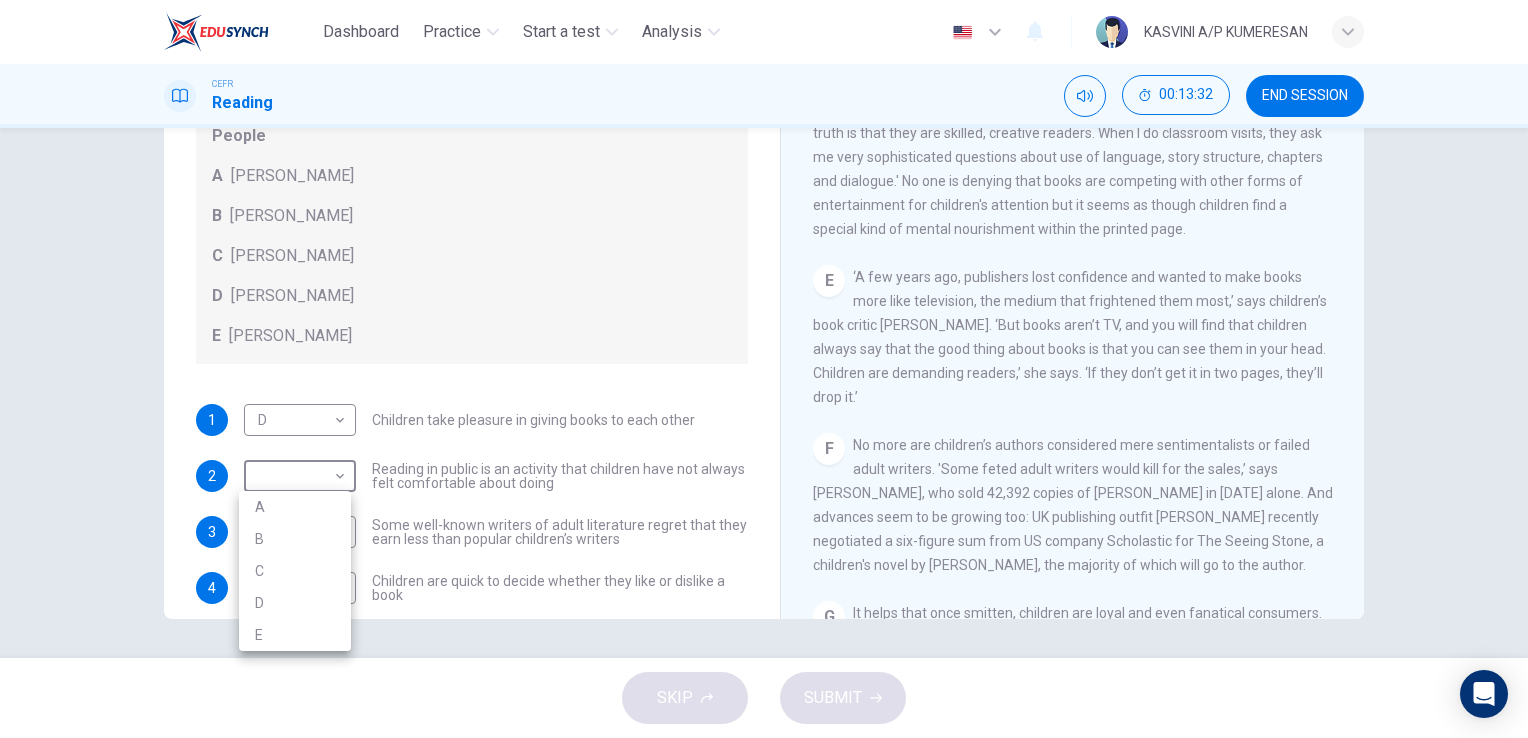 click at bounding box center [764, 369] 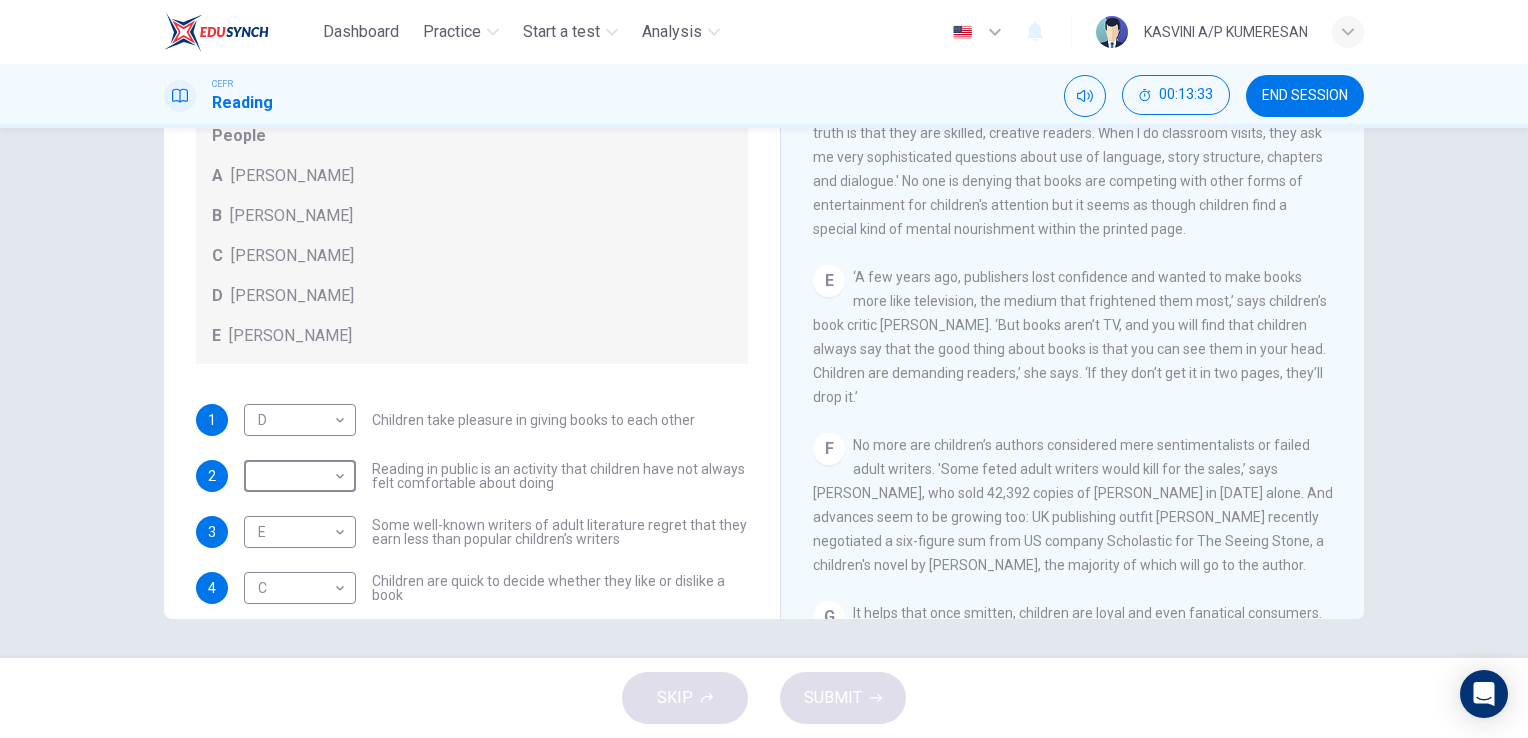 click on "‘A few years ago, publishers lost confidence and wanted to make books more like television, the medium that frightened them most,’ says children’s book critic [PERSON_NAME]. ‘But books aren’t TV, and you will find that children always say that the good thing about books is that you can see them in your head. Children are demanding readers,’ she says. ‘If they don’t get it in two pages, they’ll drop it.’" at bounding box center [1070, 337] 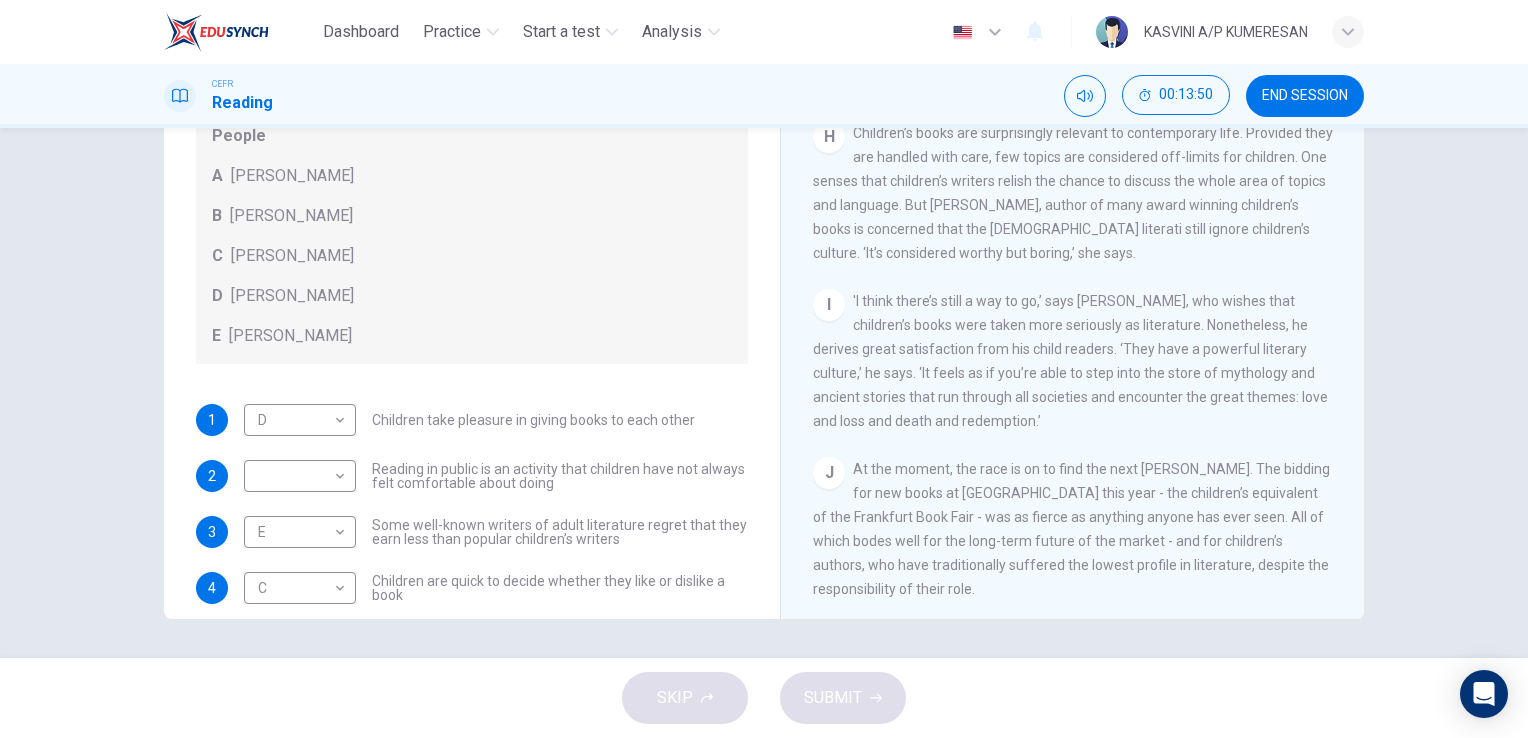 scroll, scrollTop: 1665, scrollLeft: 0, axis: vertical 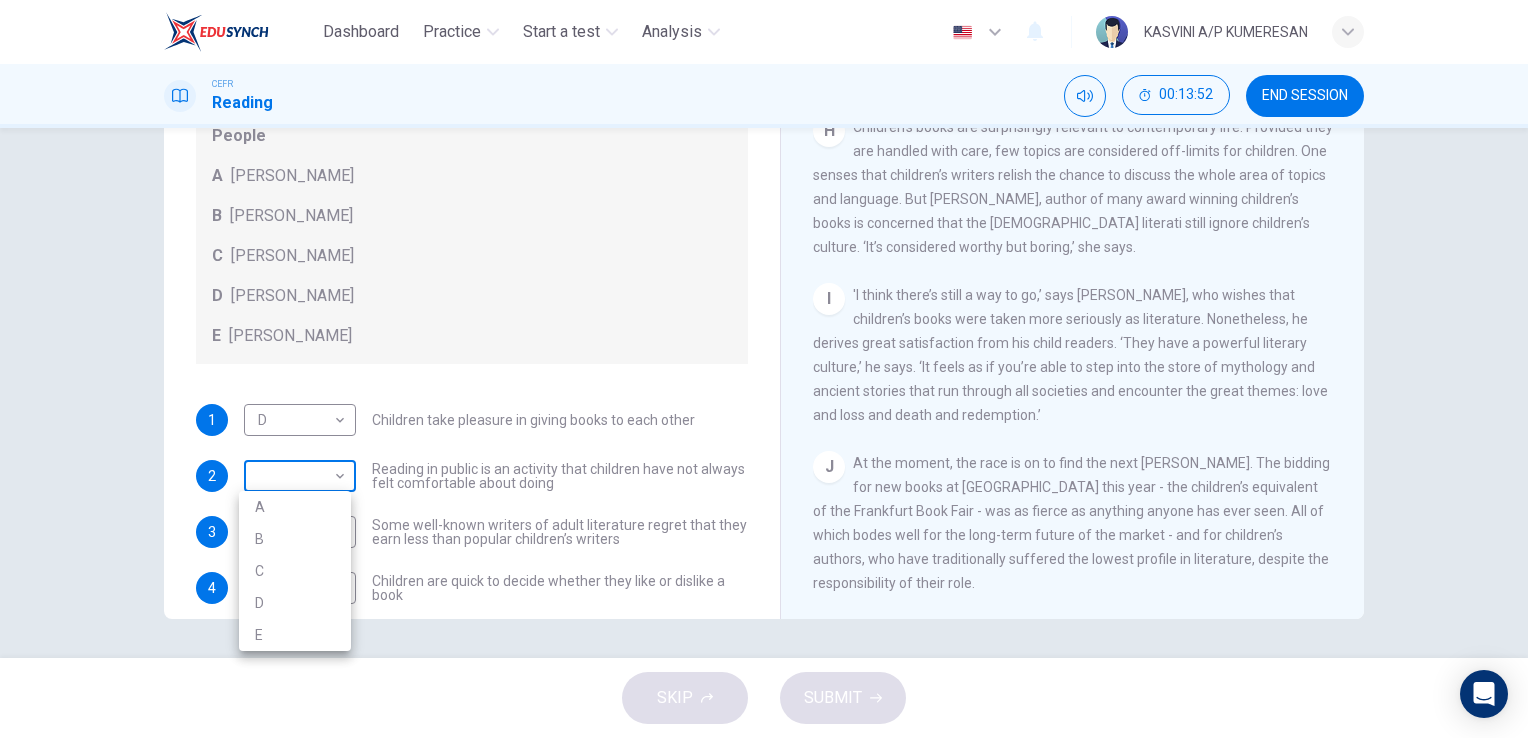 click on "Dashboard Practice Start a test Analysis English en ​ KASVINI A/P KUMERESAN CEFR Reading 00:13:52 END SESSION Questions 1 - 7 Look at the following list of people A-E and the list of statements. Match each statement with one of the people listed. People A [PERSON_NAME] B [PERSON_NAME] C [PERSON_NAME] D [PERSON_NAME] E [PERSON_NAME] 1 D D ​ Children take pleasure in giving books to each other 2 ​ ​ Reading in public is an activity that children have not always felt comfortable about doing 3 E E ​ Some well-known writers of adult literature regret that they earn less than popular children’s writers 4 C C ​ Children are quick to decide whether they like or dislike a book 5 B B ​ Children will read many books by an author that they like 6 B B ​ The public do not realise how much children read [DATE] 7 A A ​ We are experiencing a rise in the popularity of children’s literature Twist in the Tale CLICK TO ZOOM Click to Zoom A B C D E F G H I J SKIP SUBMIT
Dashboard Practice Analysis A" at bounding box center [764, 369] 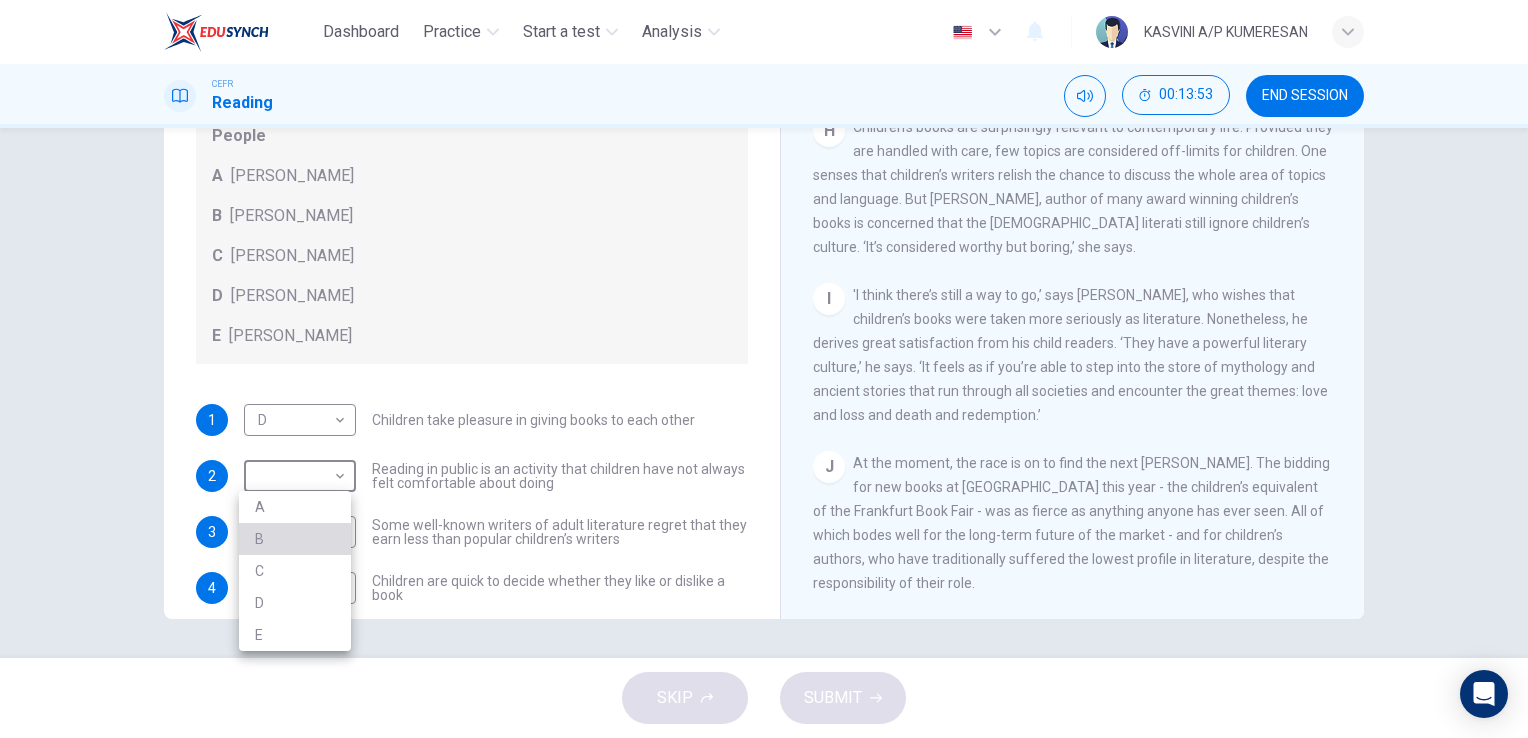click on "B" at bounding box center (295, 539) 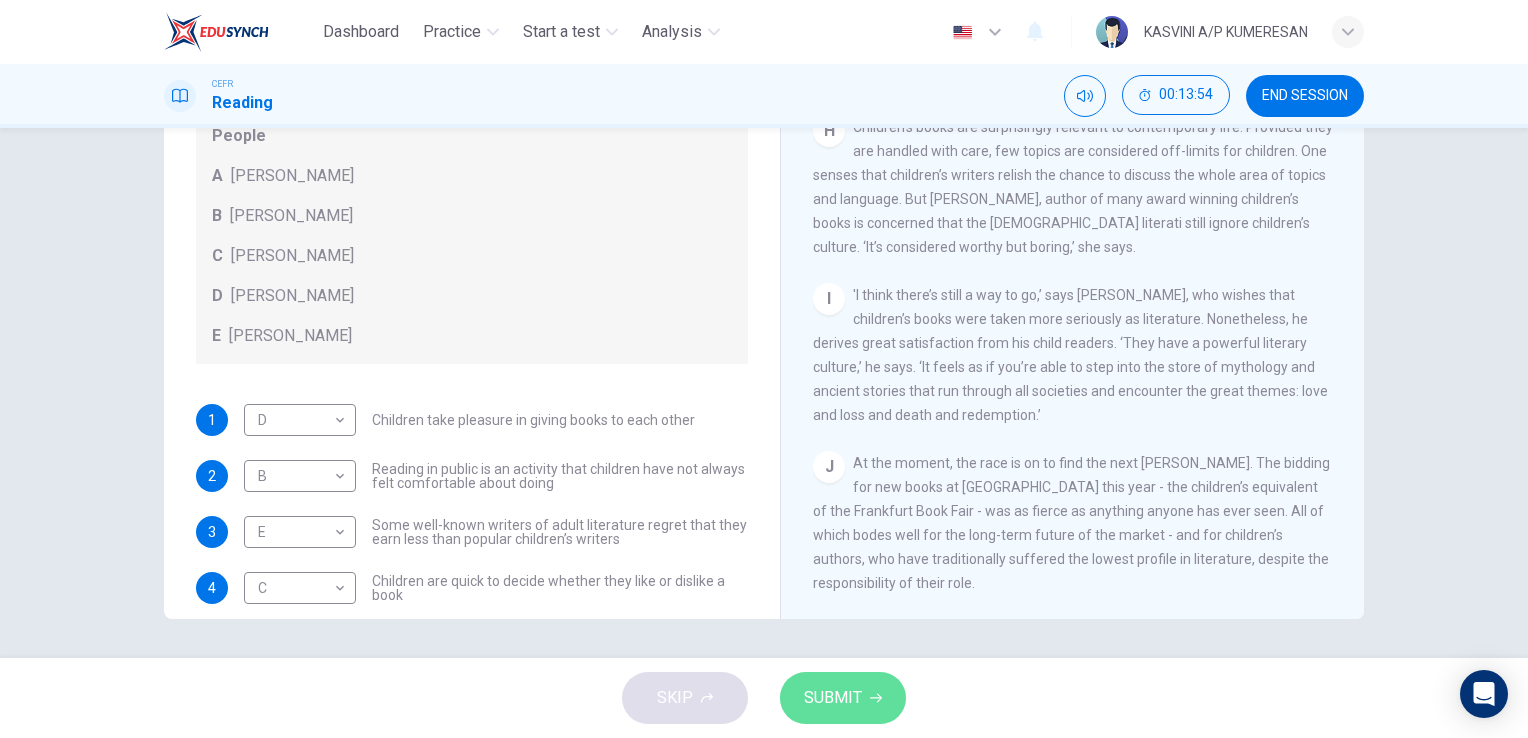 click on "SUBMIT" at bounding box center [833, 698] 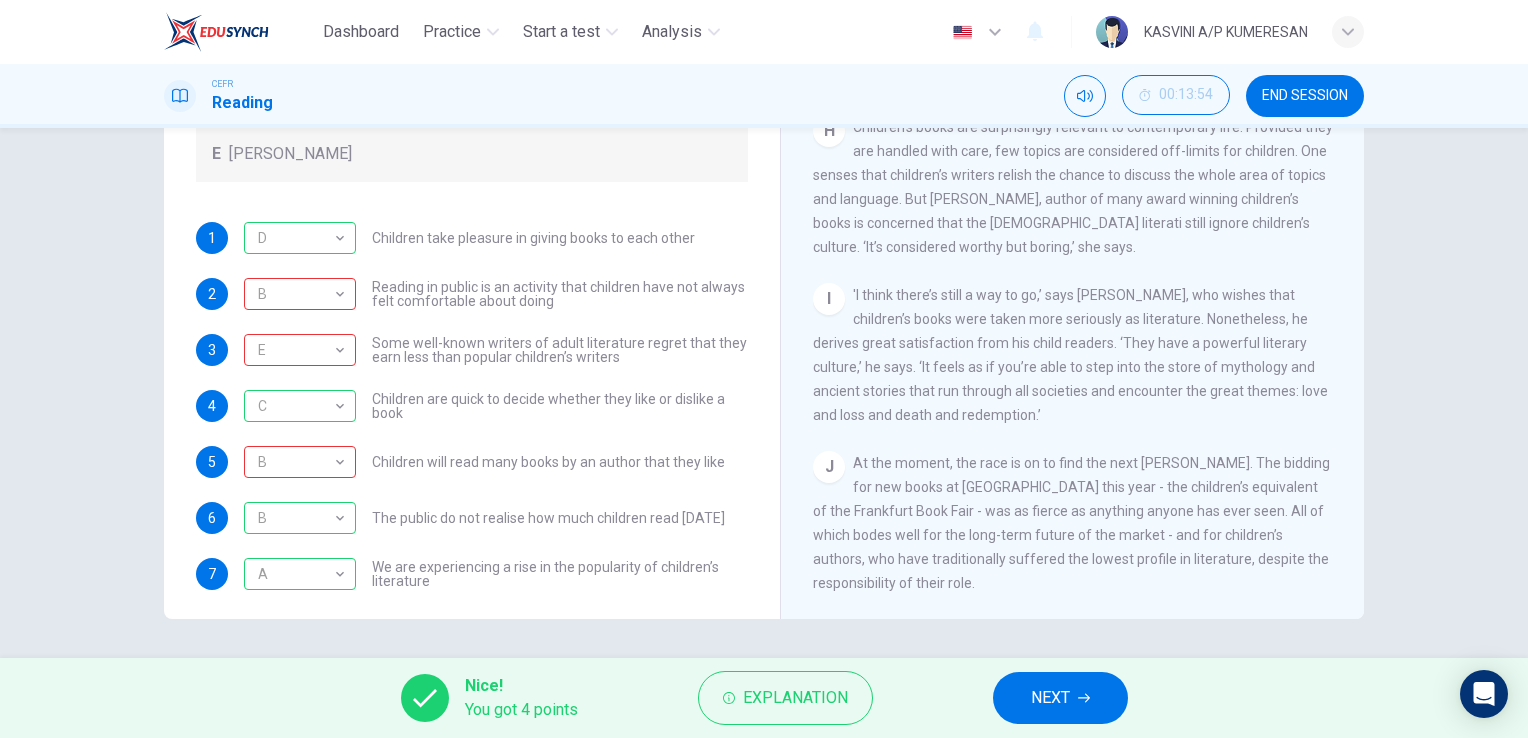 scroll, scrollTop: 192, scrollLeft: 0, axis: vertical 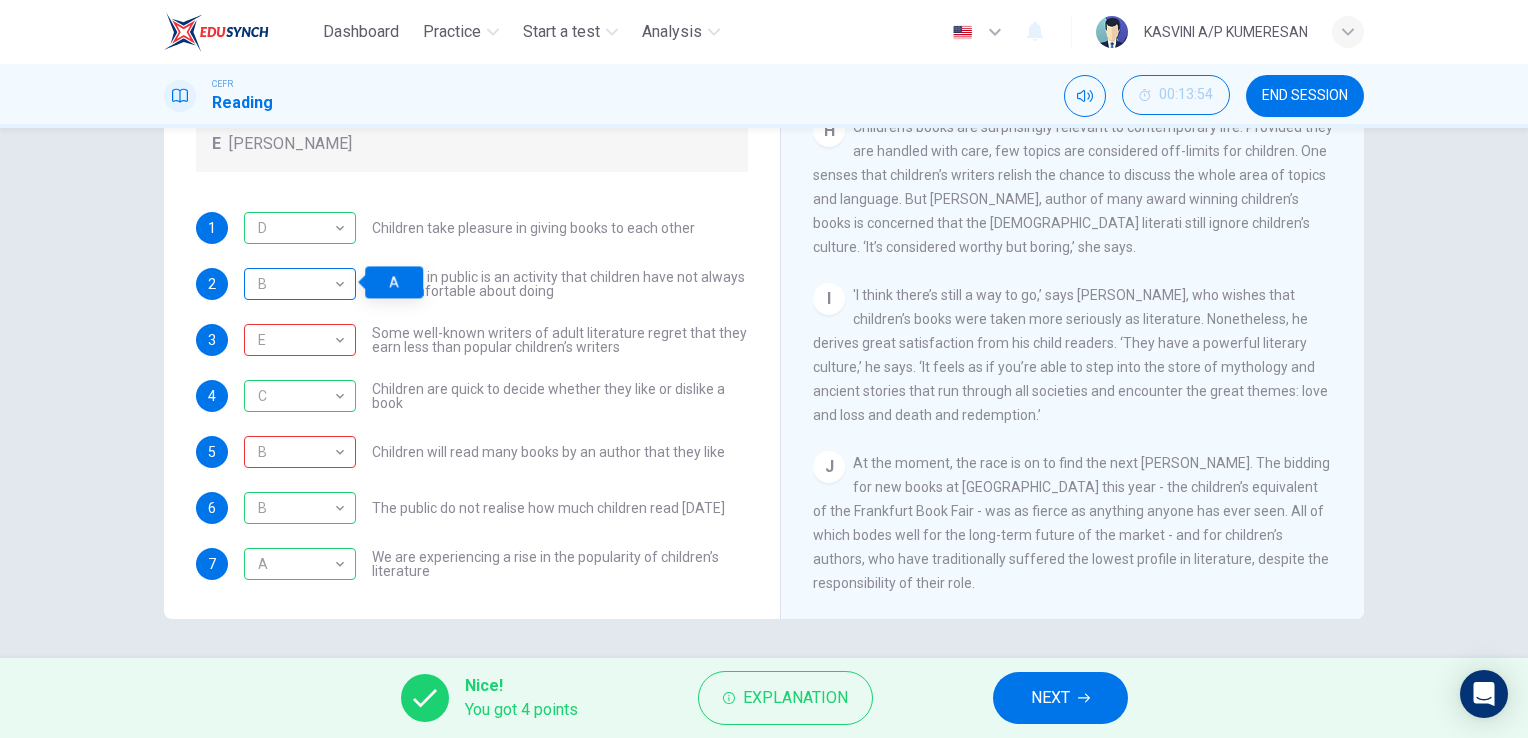 click on "B" at bounding box center [296, 284] 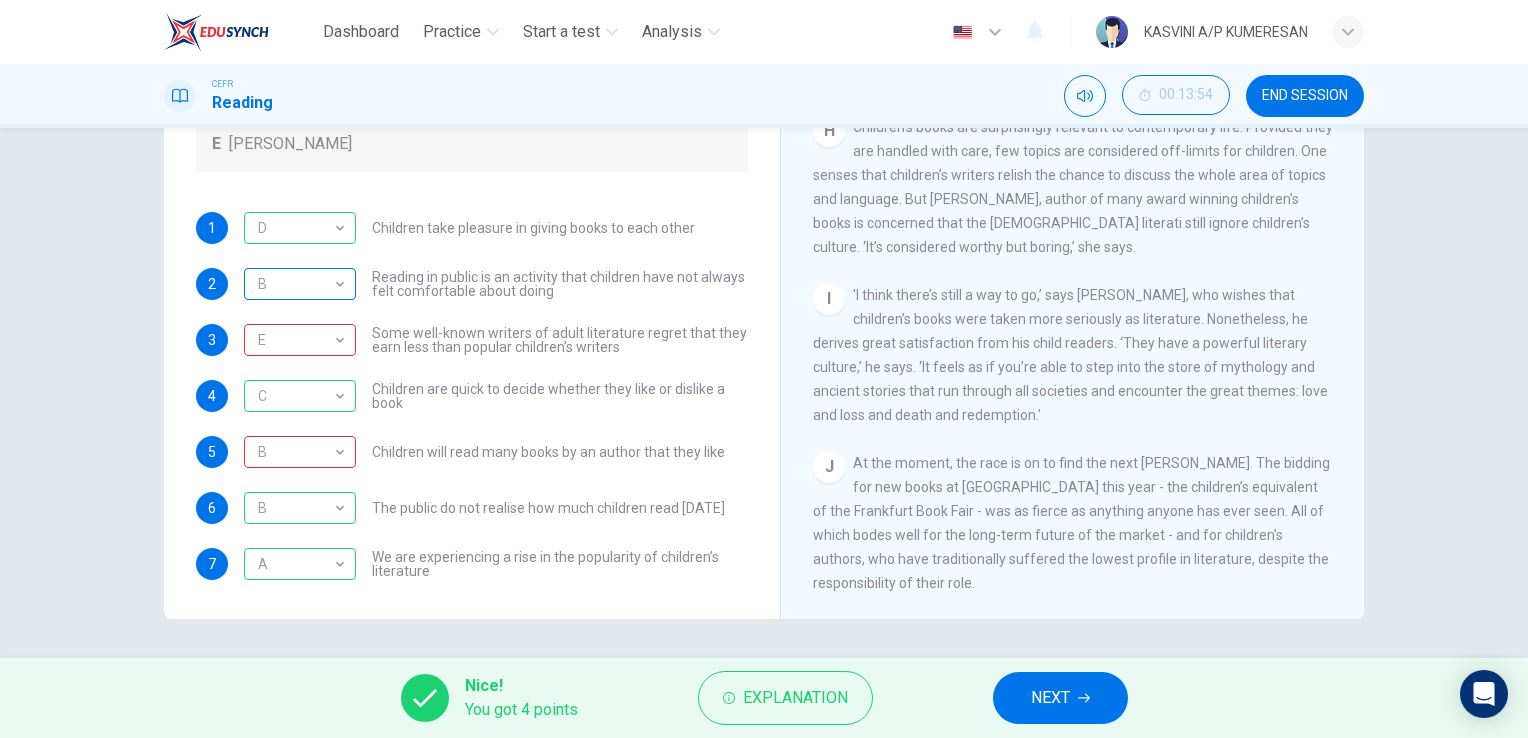 click on "B" at bounding box center (296, 284) 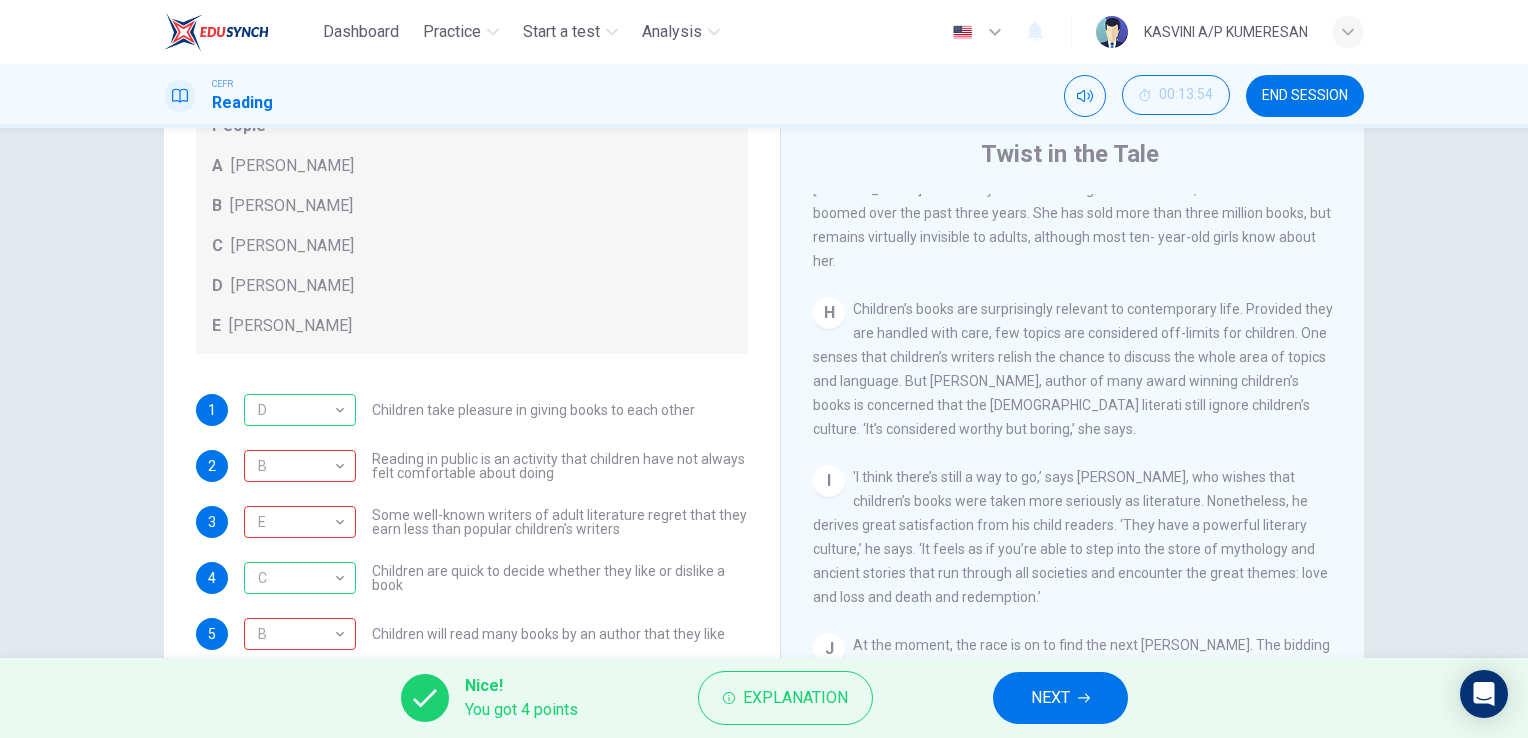 scroll, scrollTop: 58, scrollLeft: 0, axis: vertical 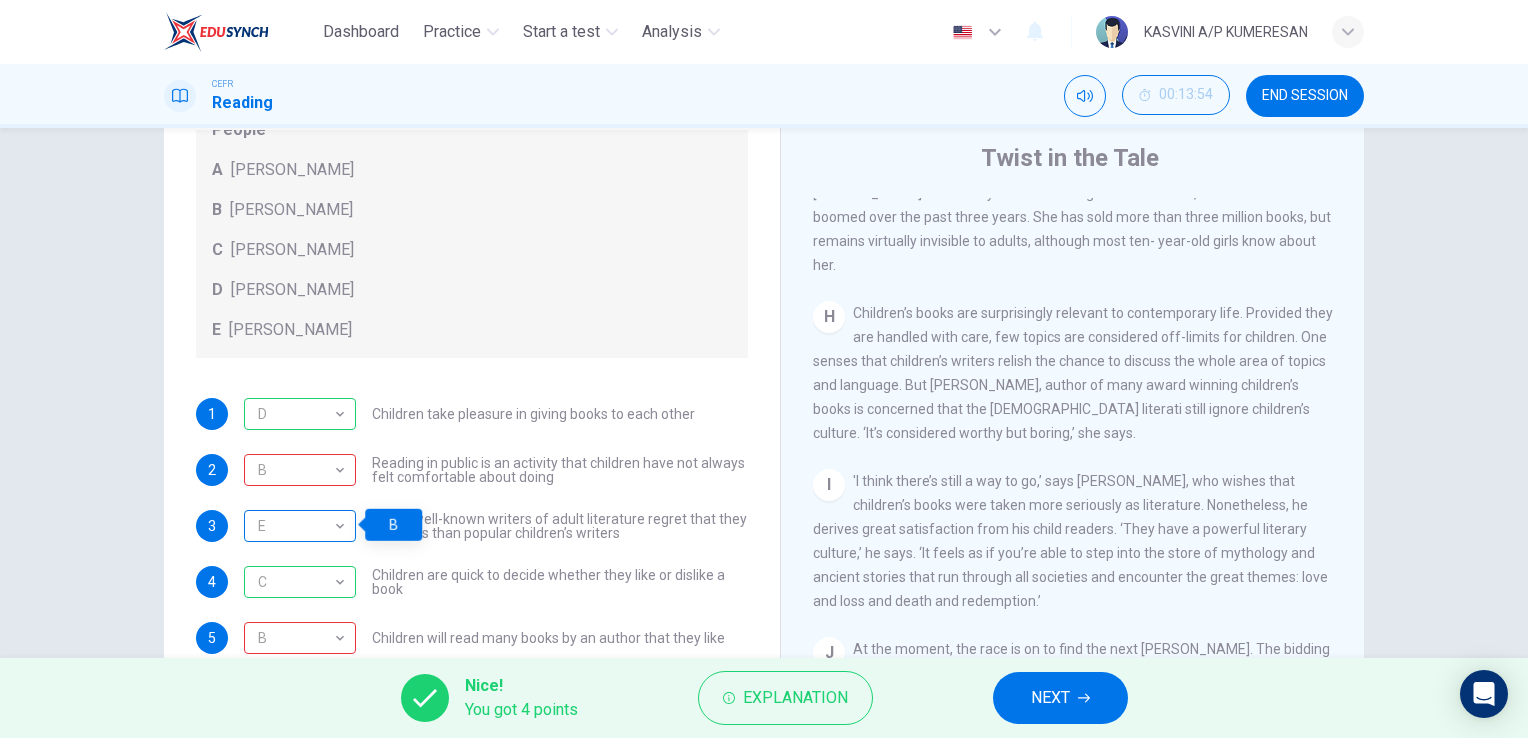 click on "E" at bounding box center [296, 526] 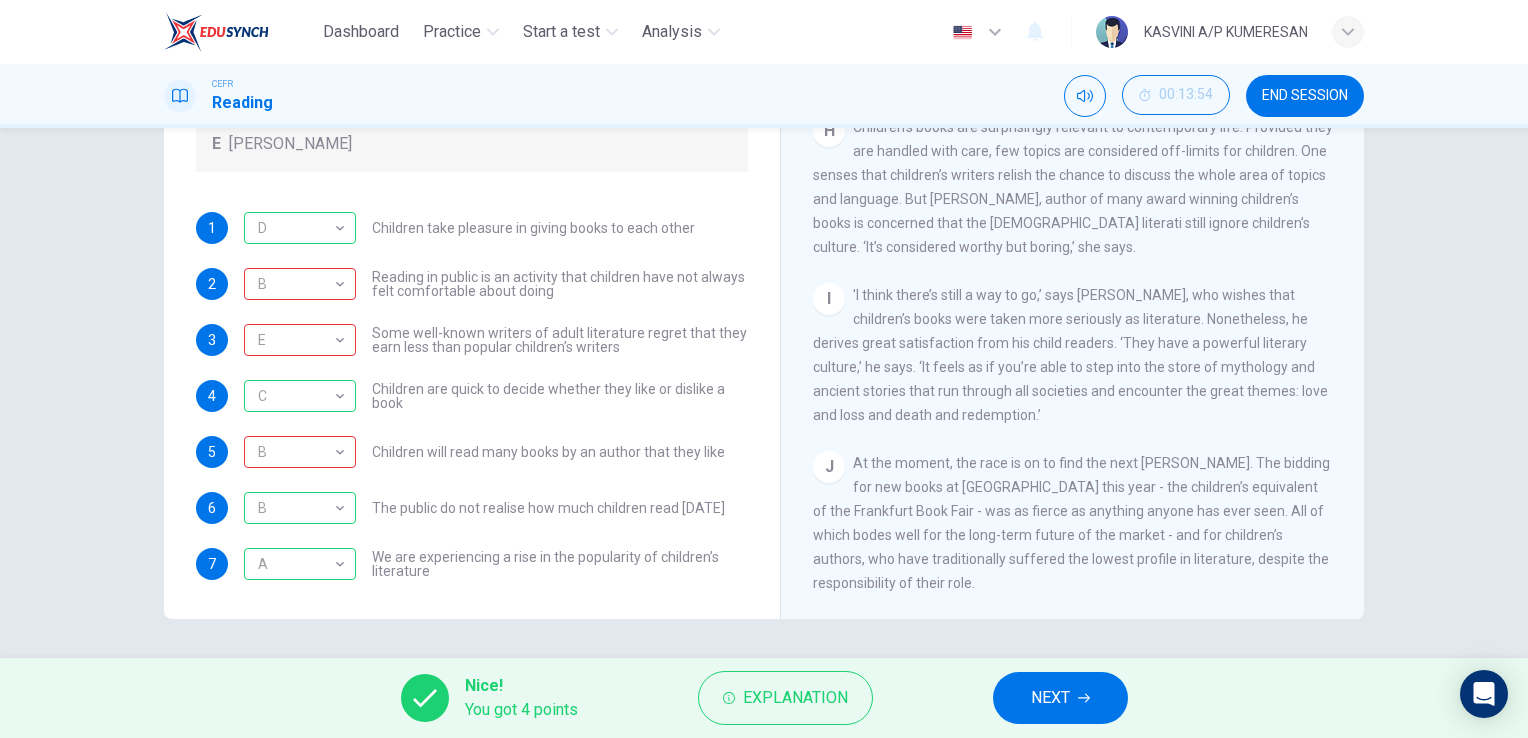 scroll, scrollTop: 0, scrollLeft: 0, axis: both 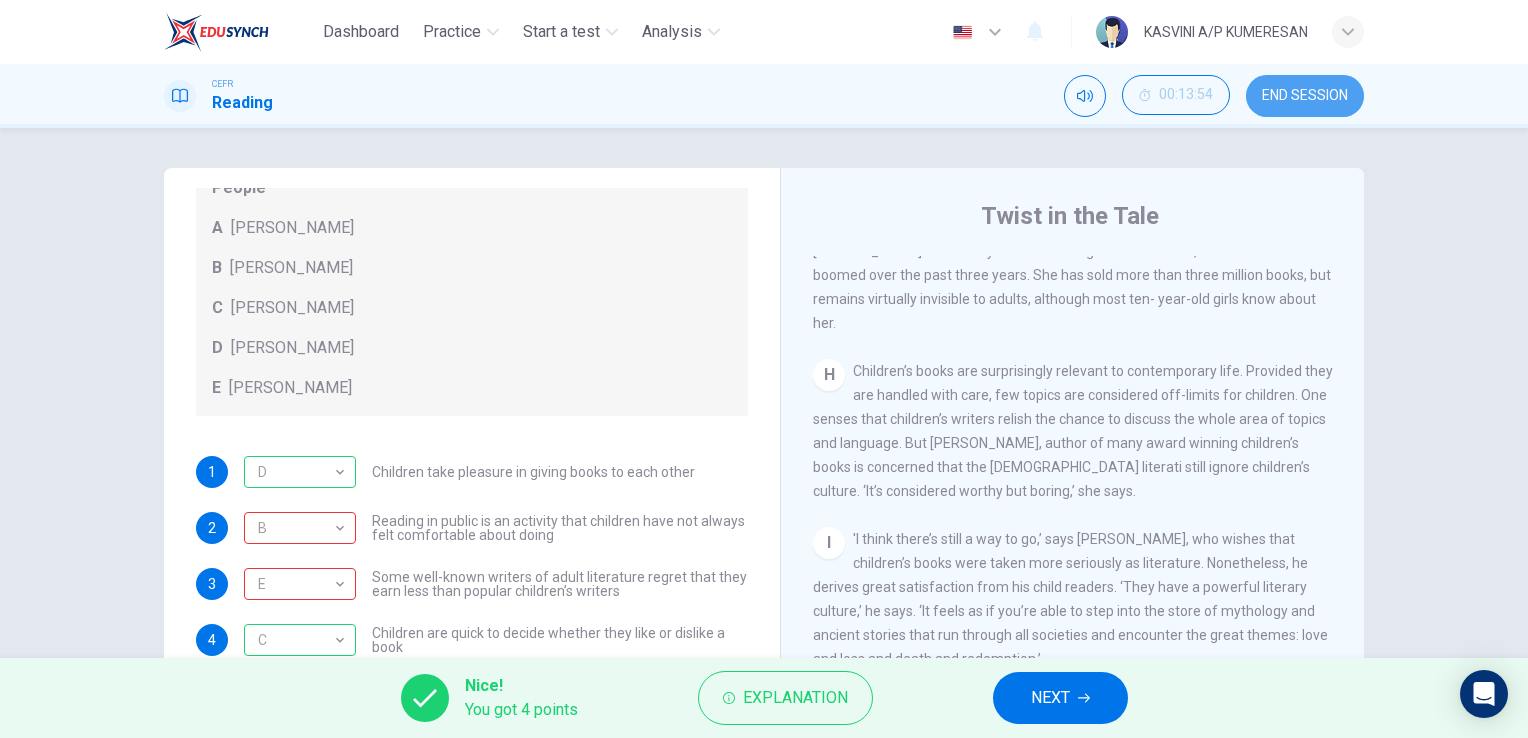 click on "END SESSION" at bounding box center [1305, 96] 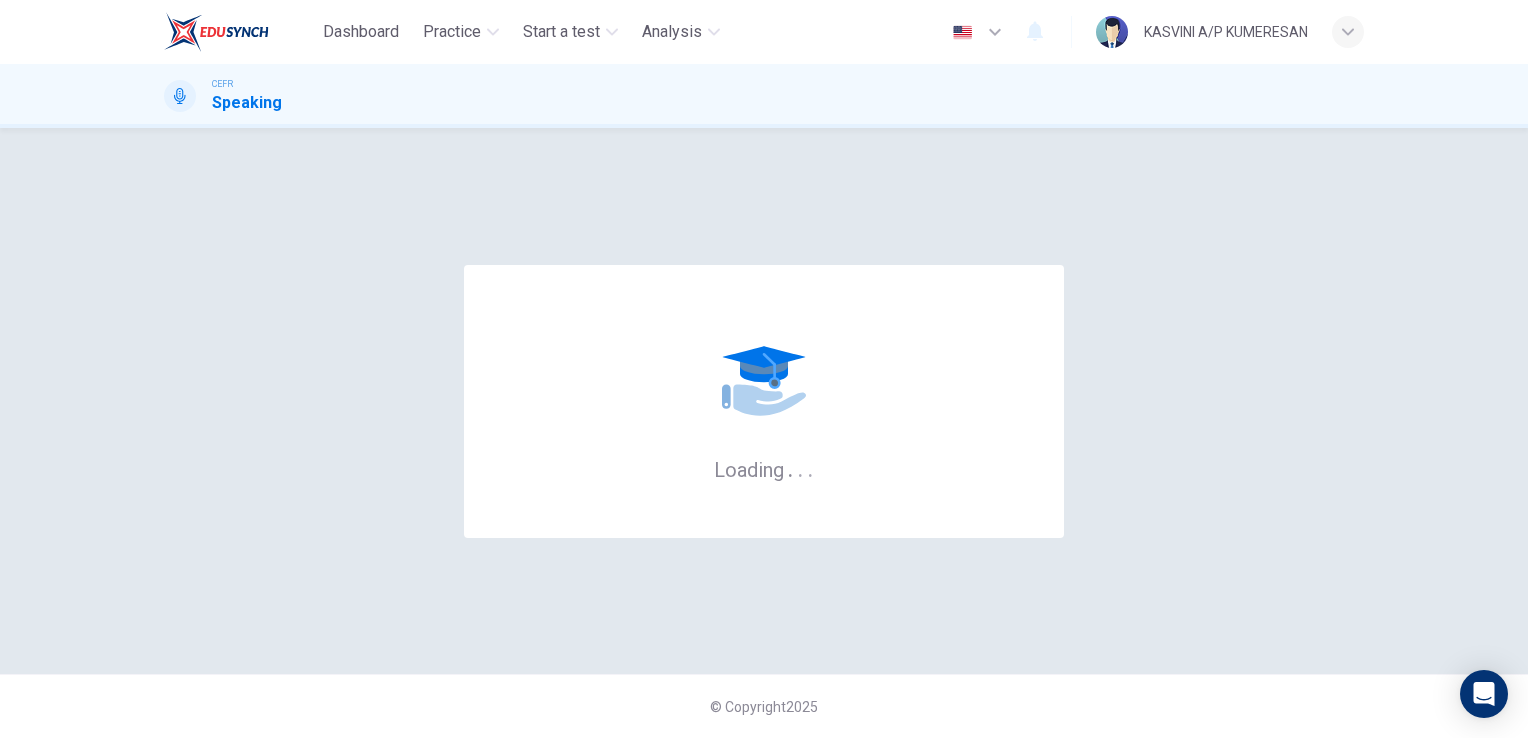 scroll, scrollTop: 0, scrollLeft: 0, axis: both 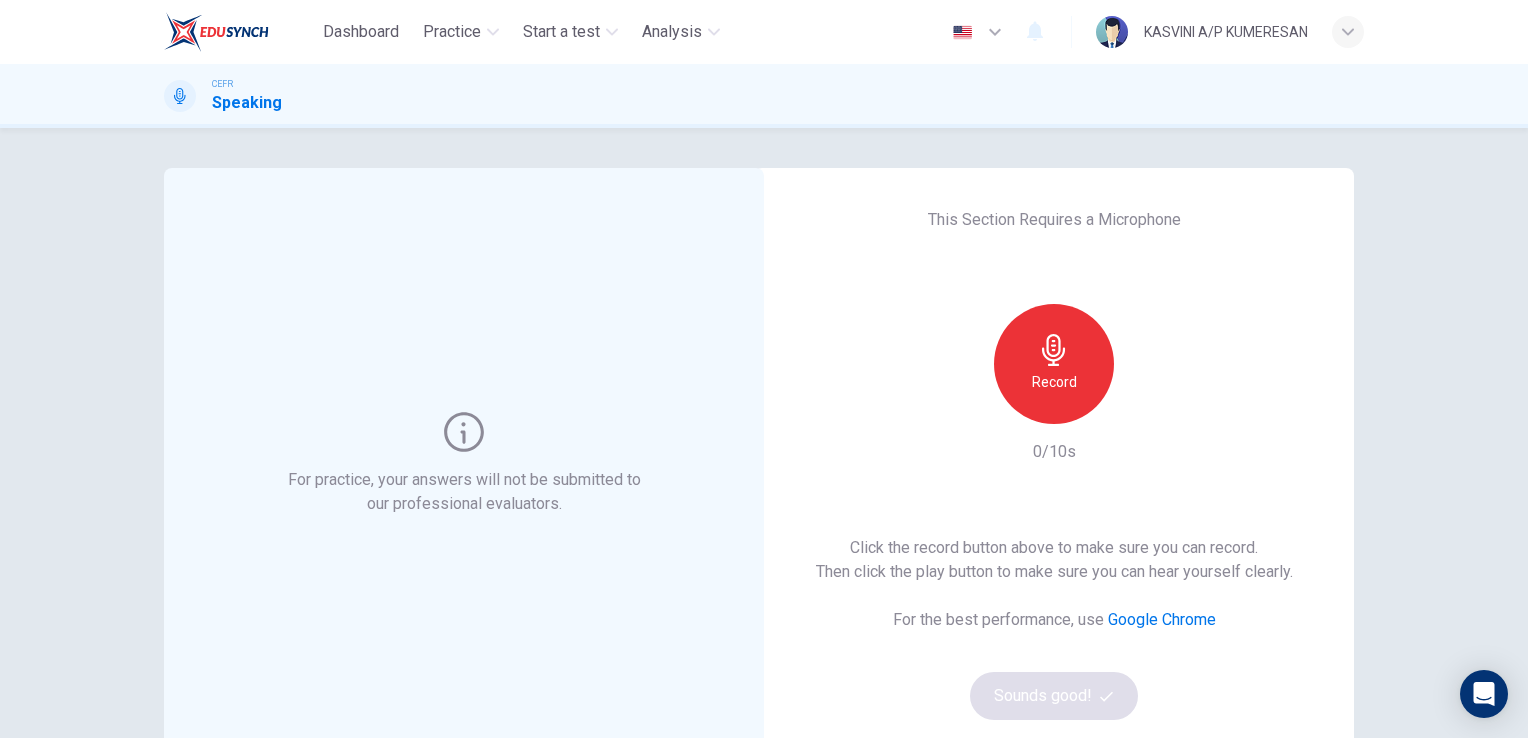 click on "Record" at bounding box center (1054, 382) 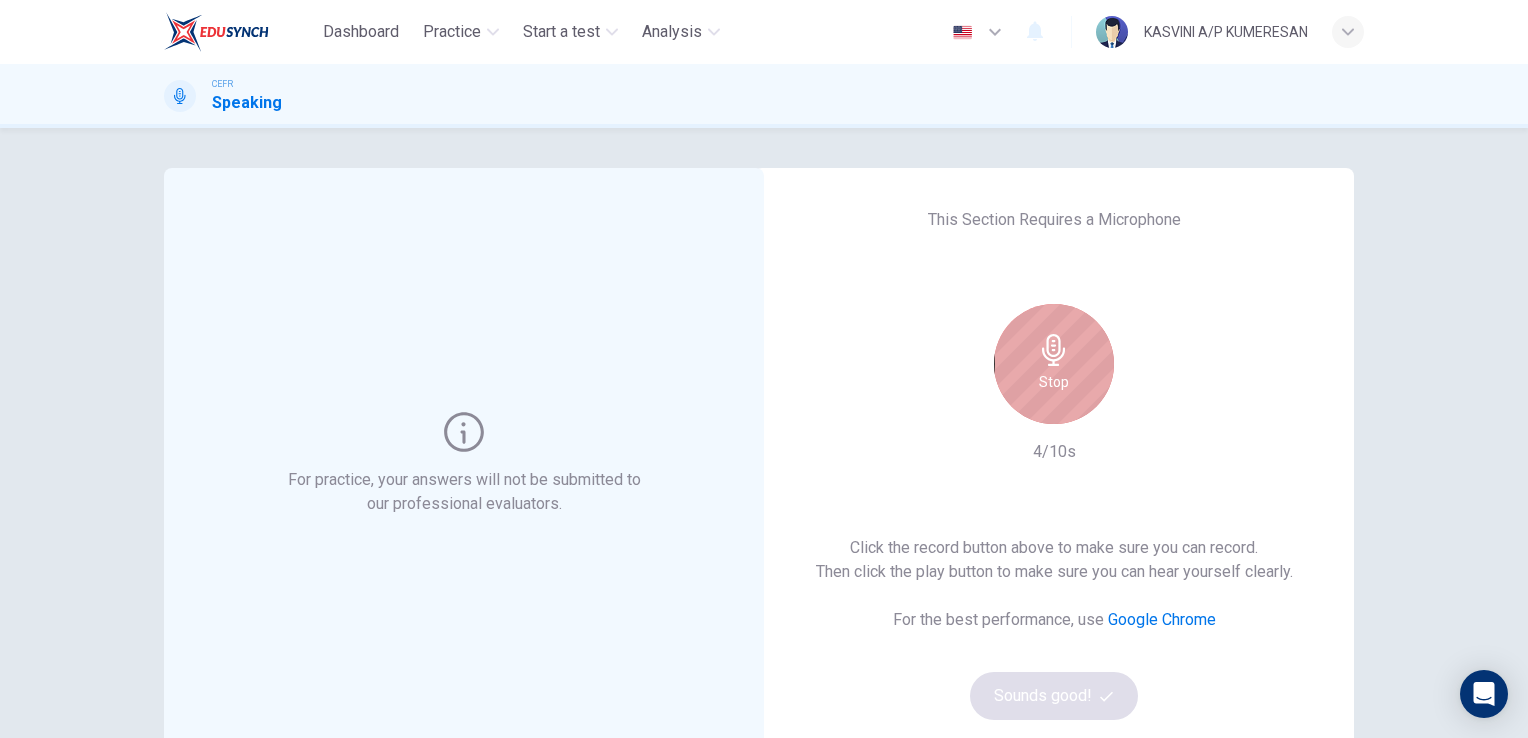 click on "Stop" at bounding box center (1054, 364) 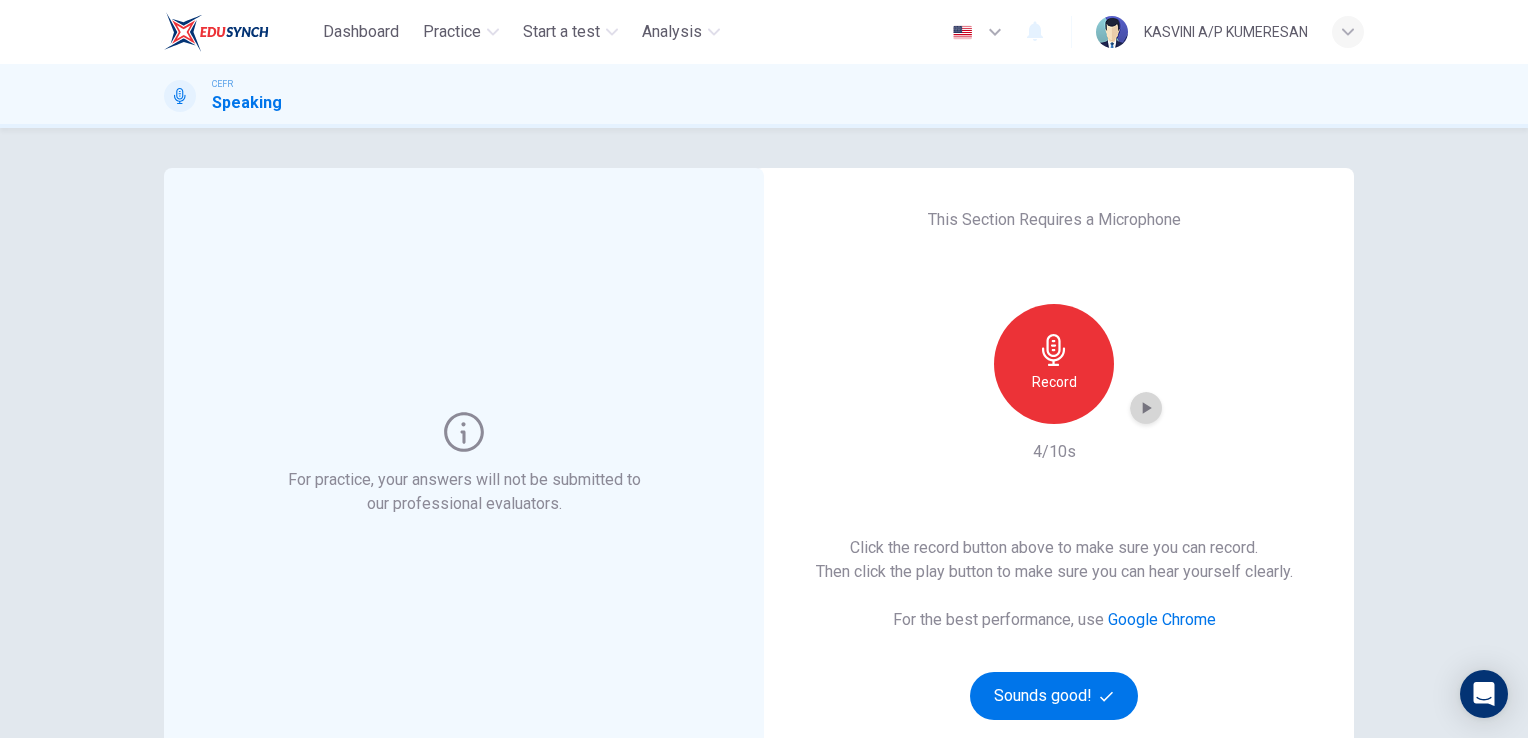 click 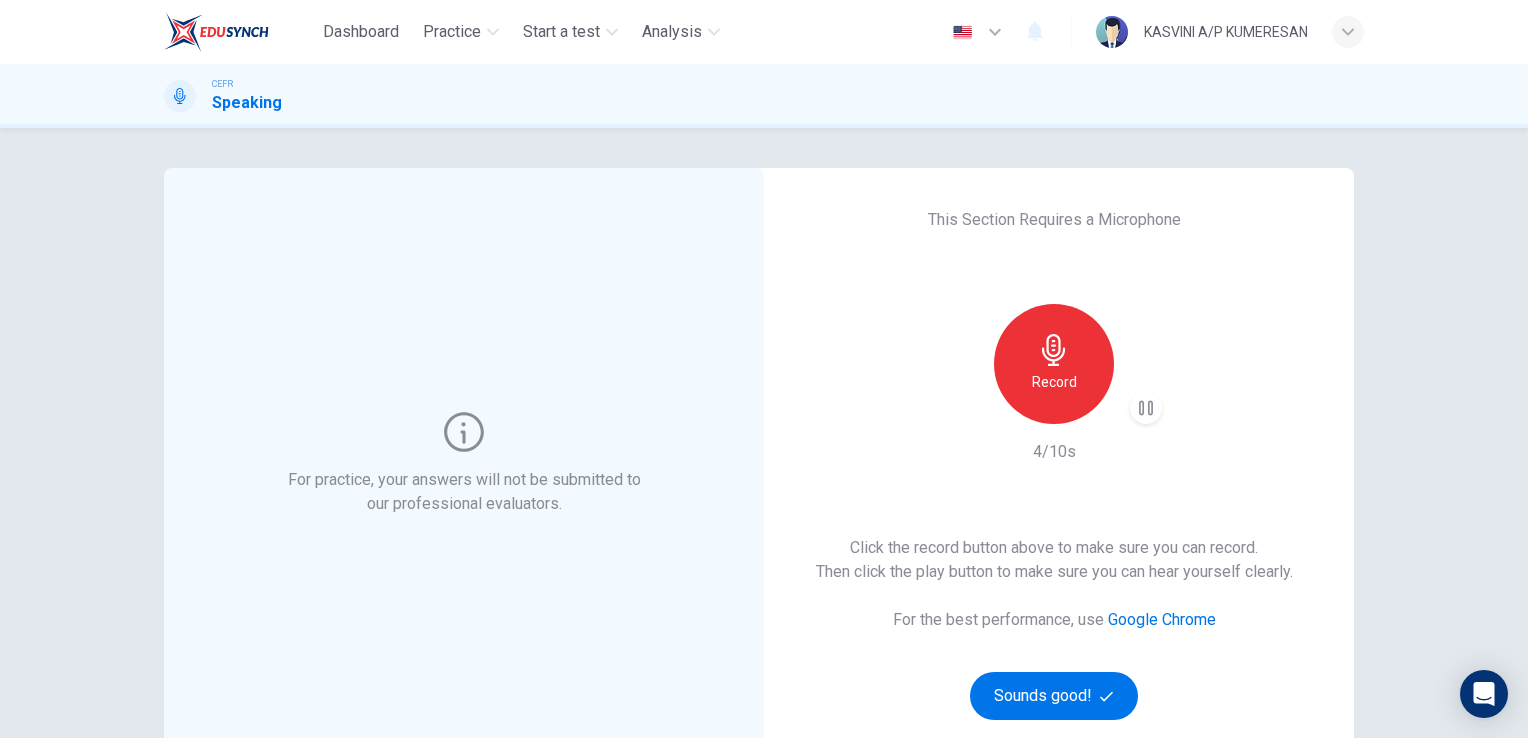 type 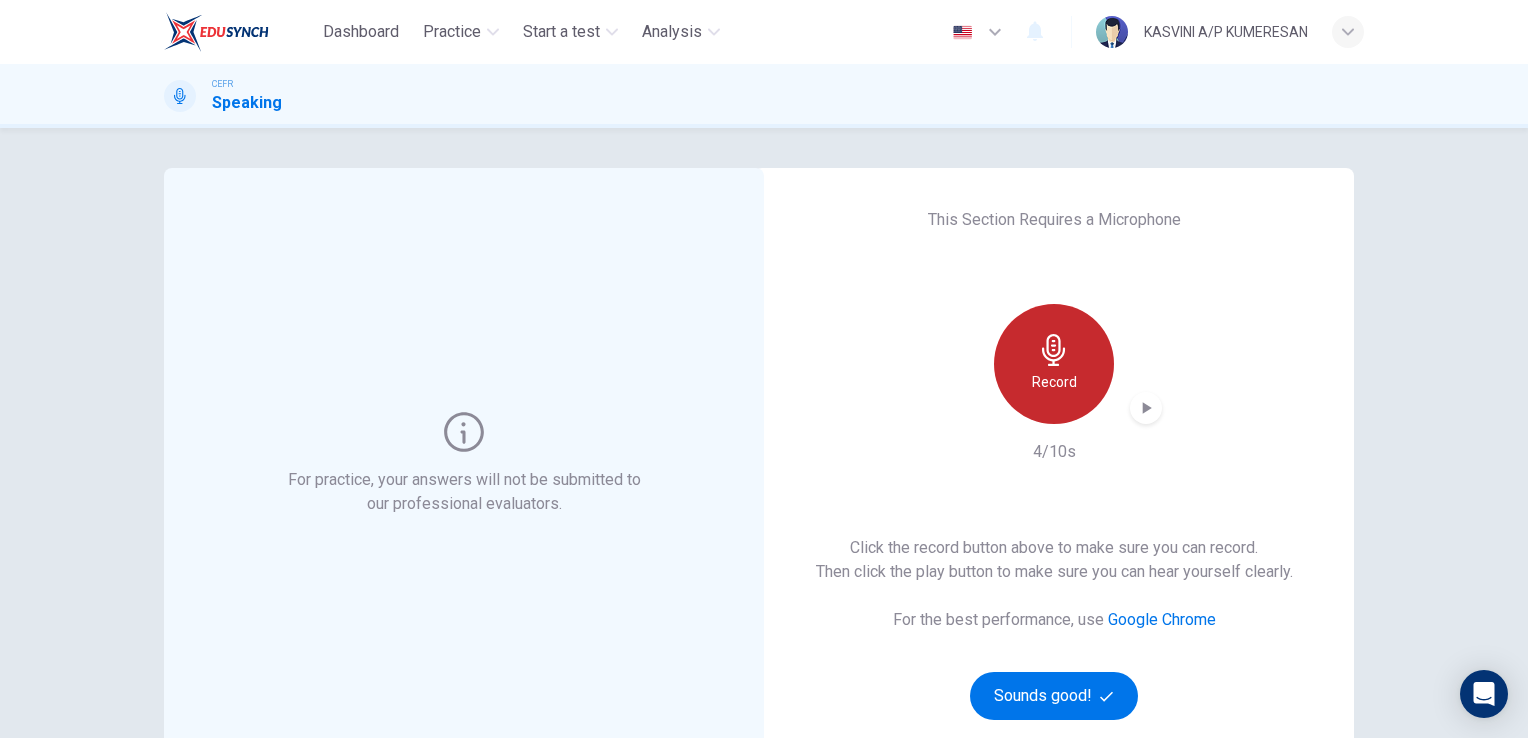 click on "Record" at bounding box center [1054, 364] 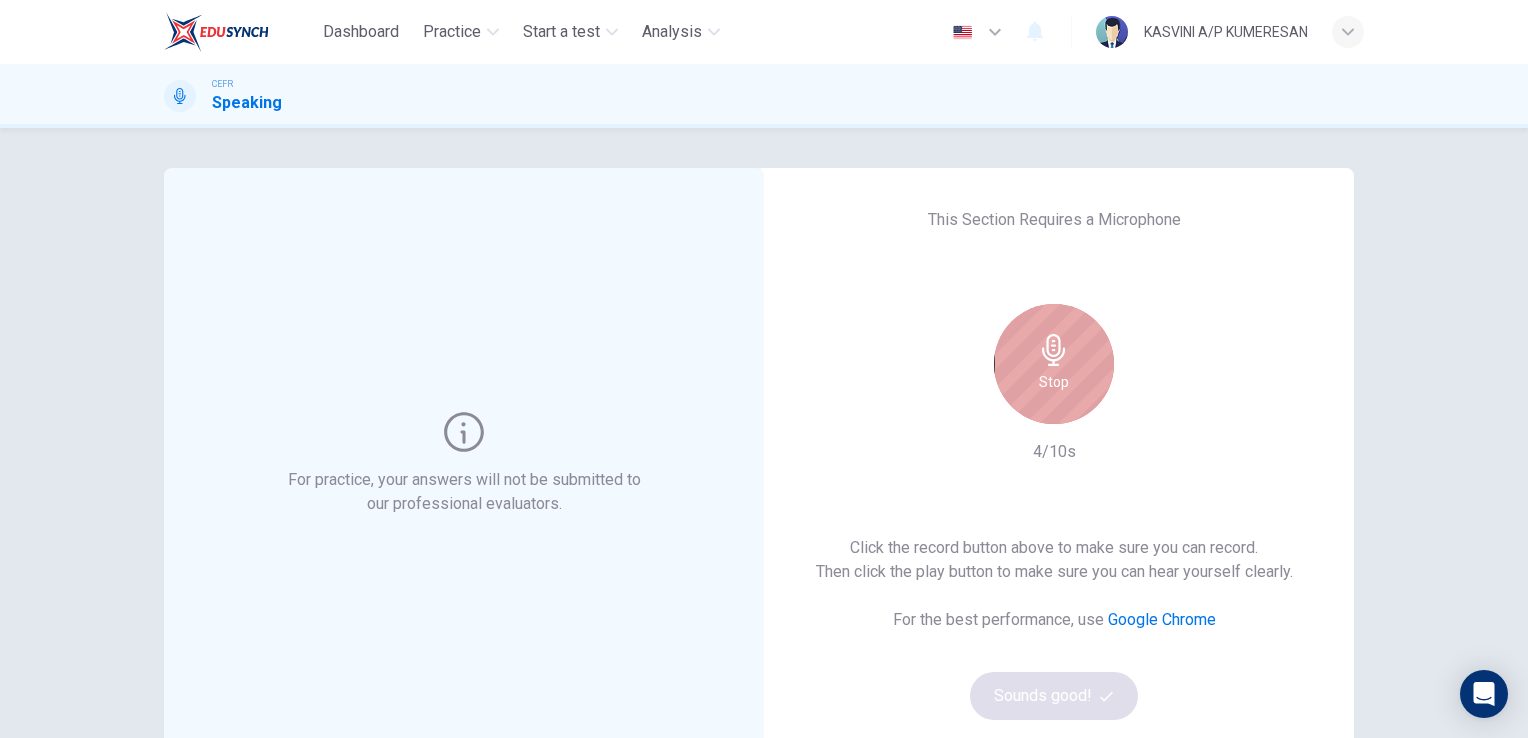click 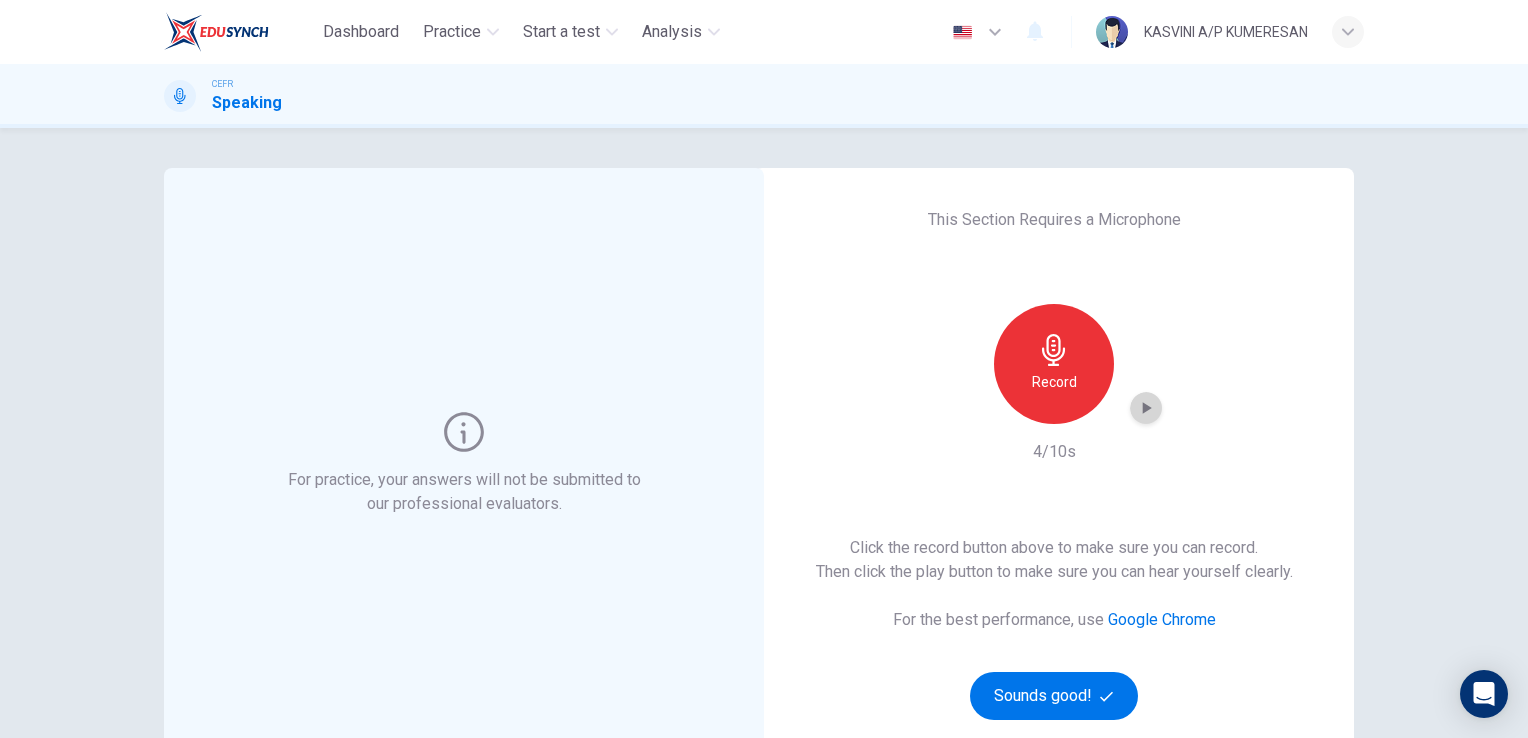 click 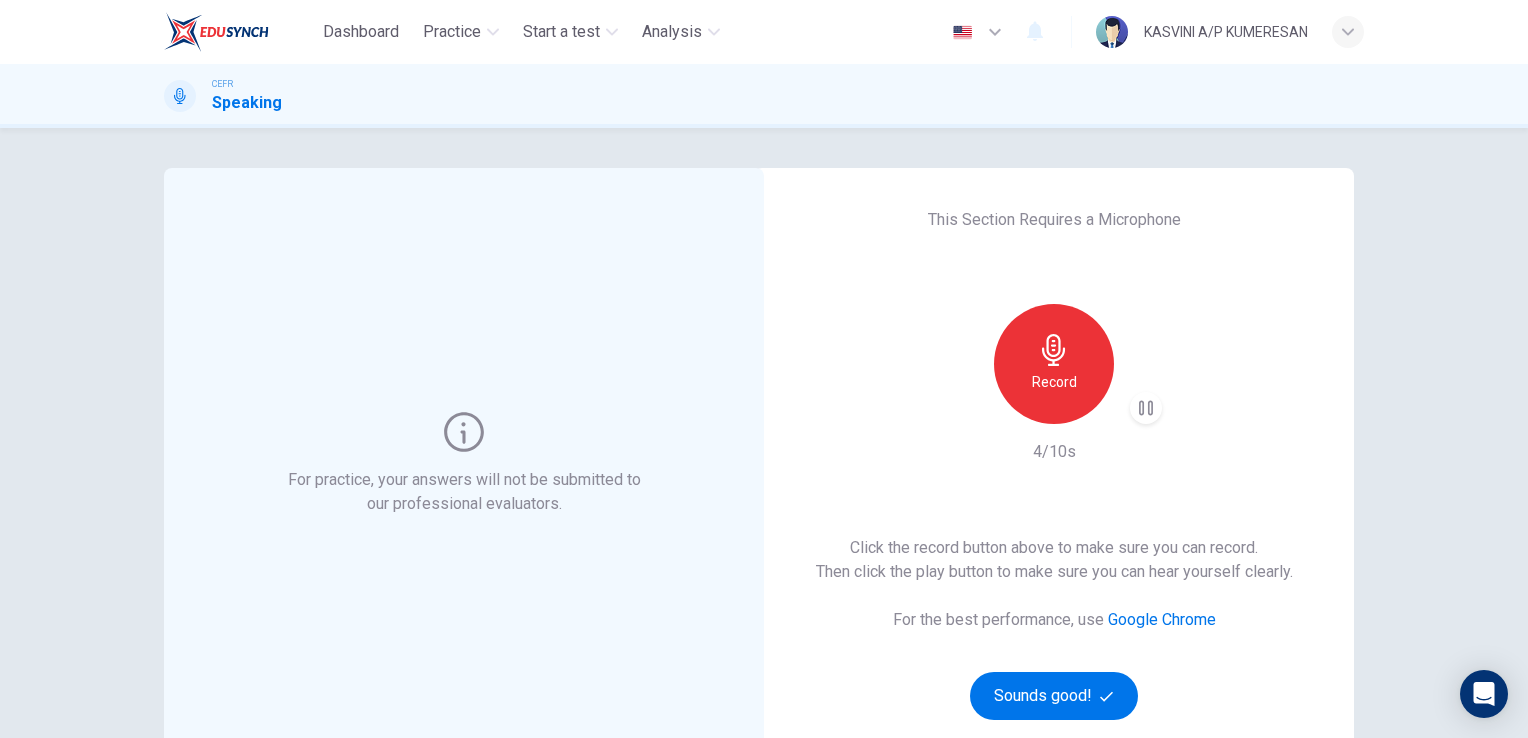 click 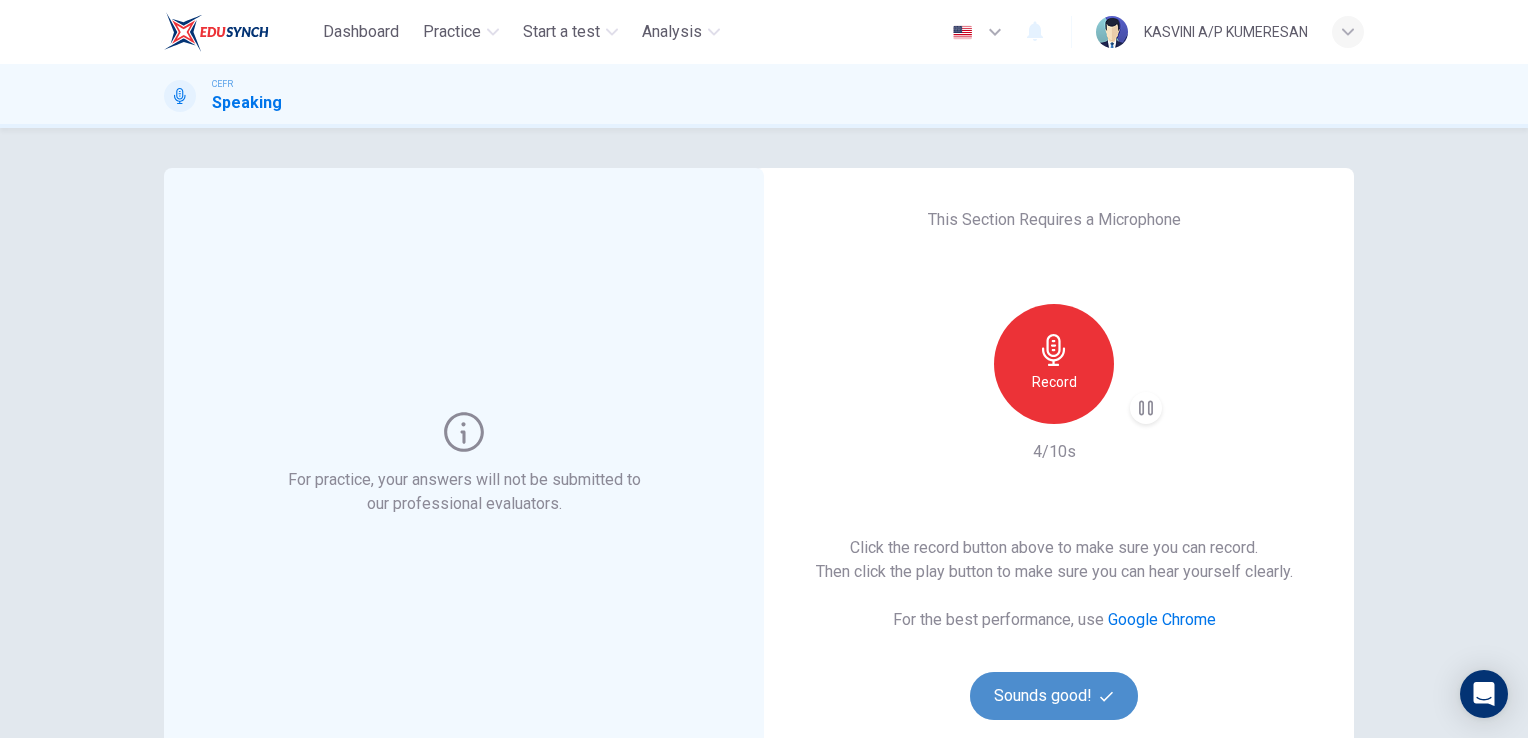 click on "Sounds good!" at bounding box center [1054, 696] 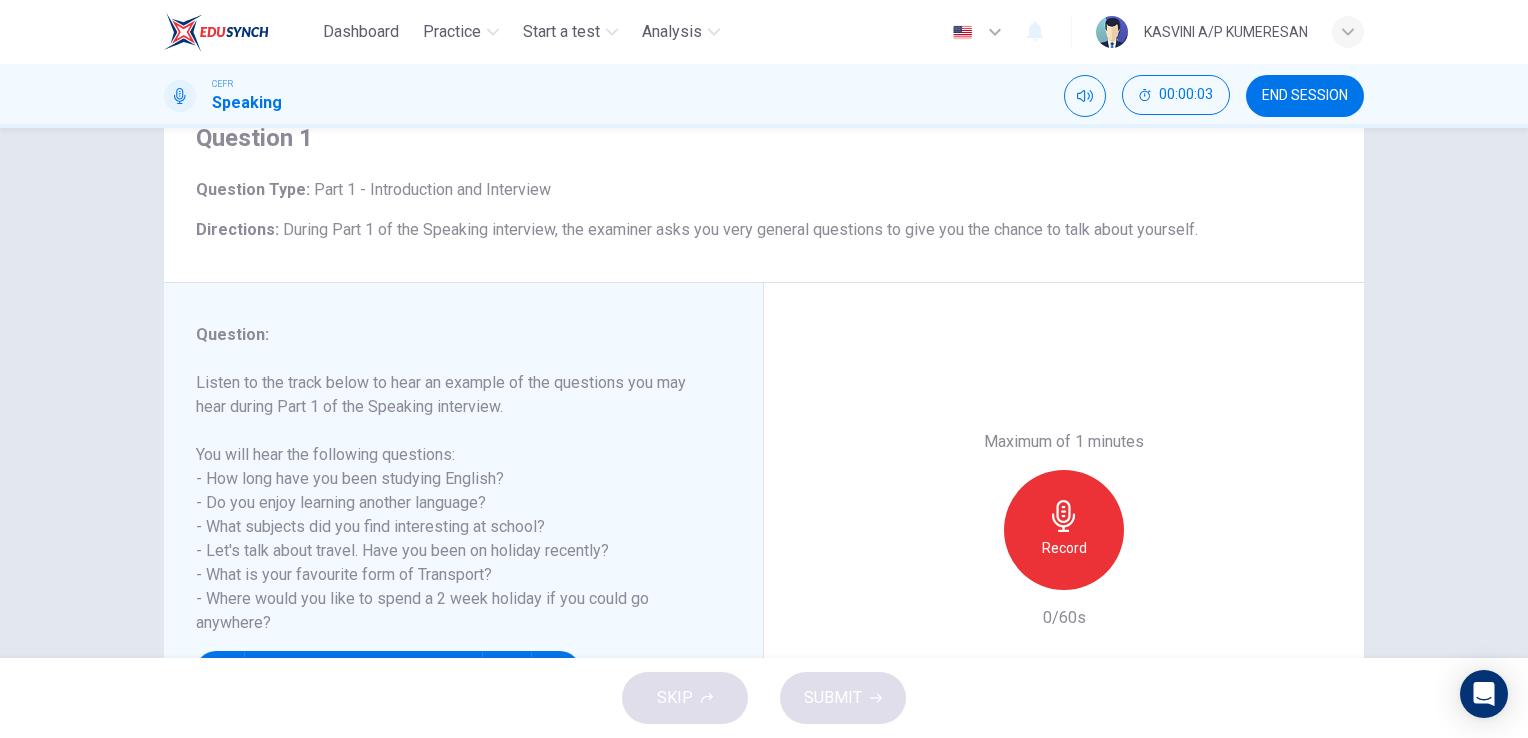scroll, scrollTop: 92, scrollLeft: 0, axis: vertical 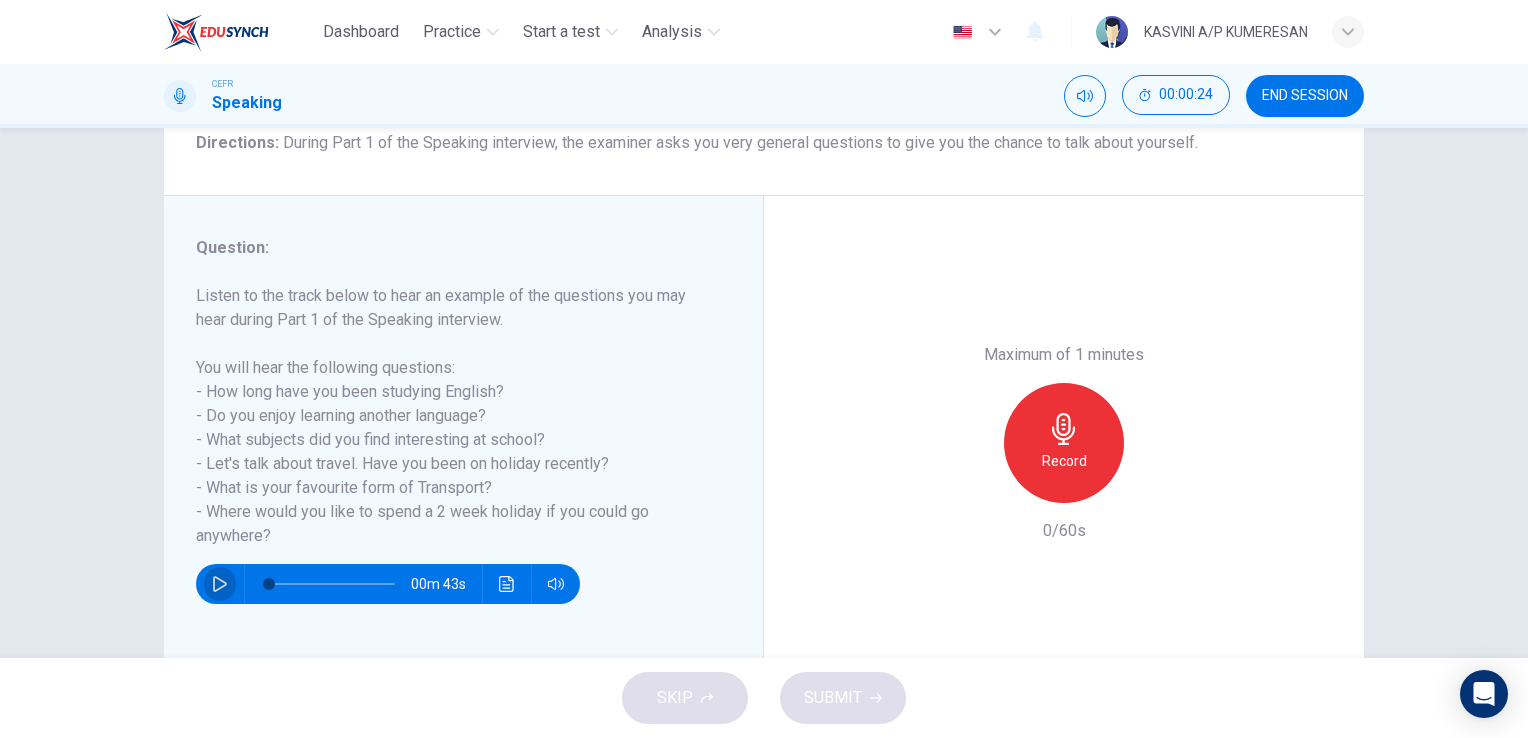 click at bounding box center (220, 584) 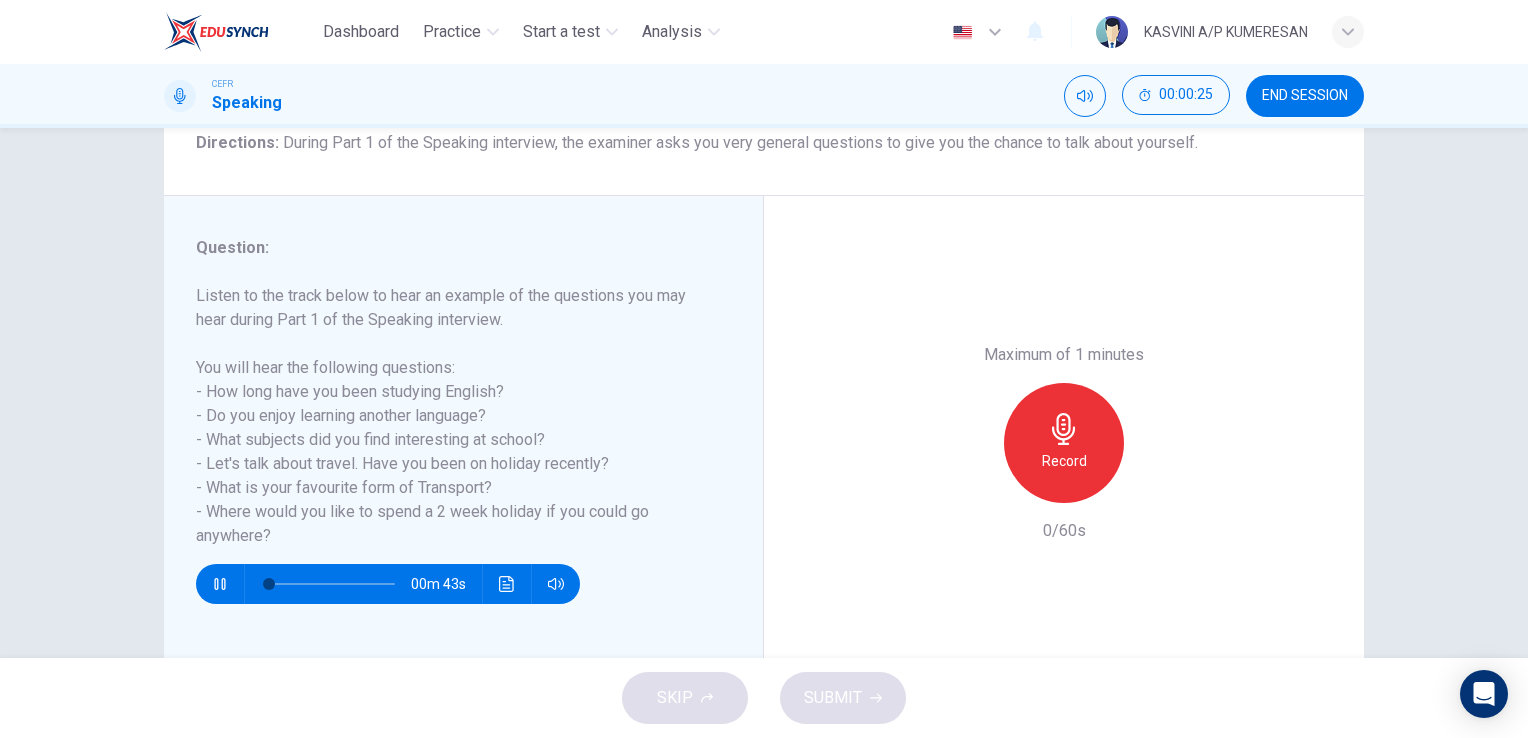 type 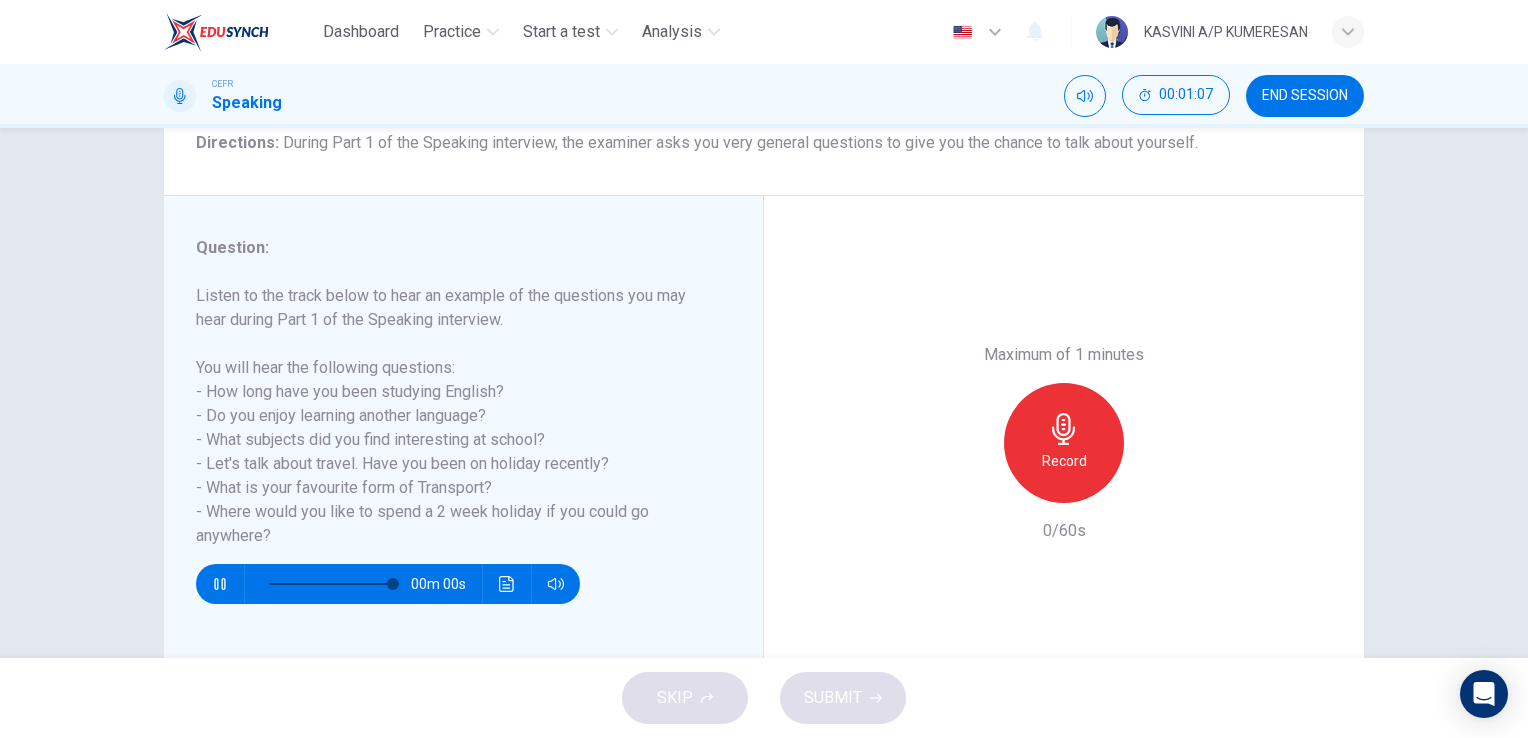 type on "0" 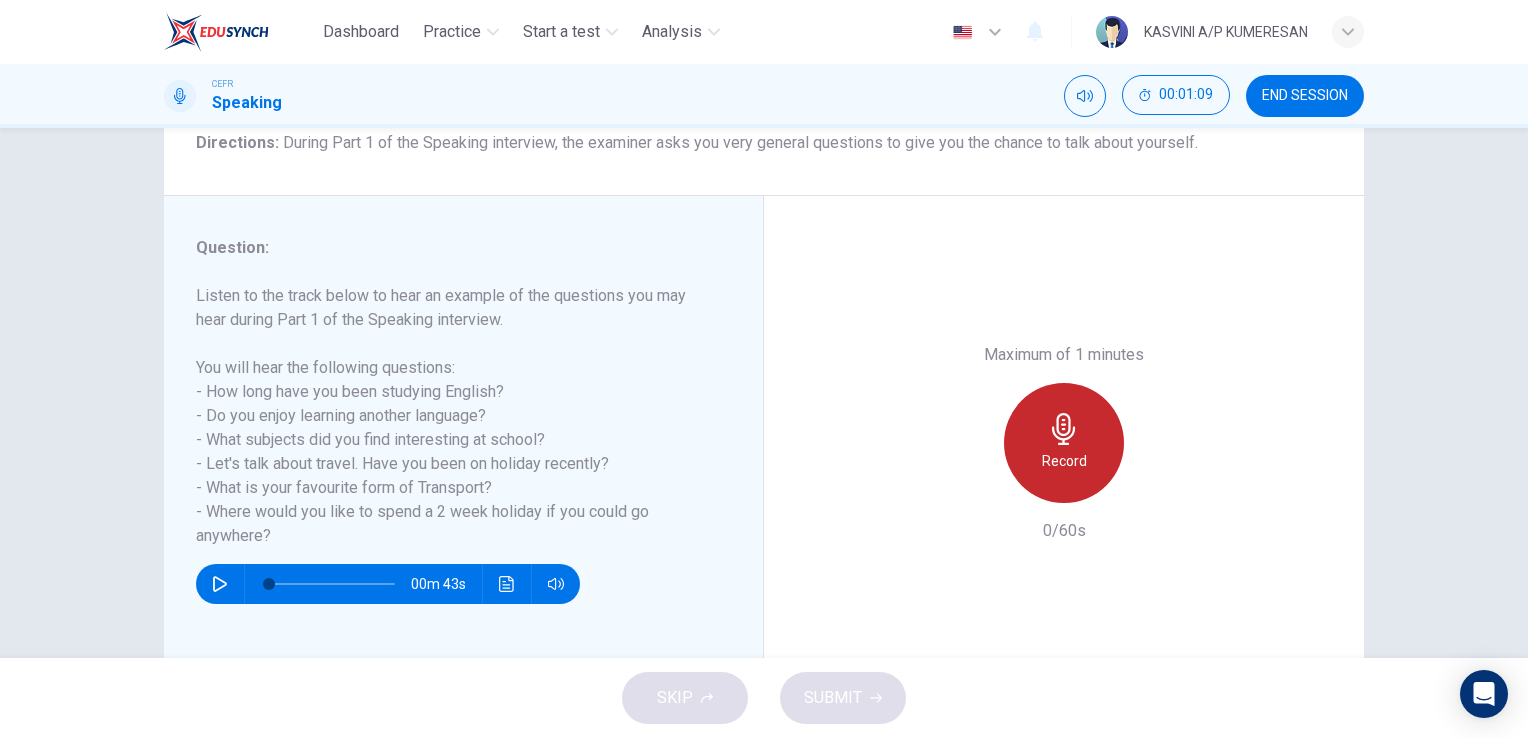 click 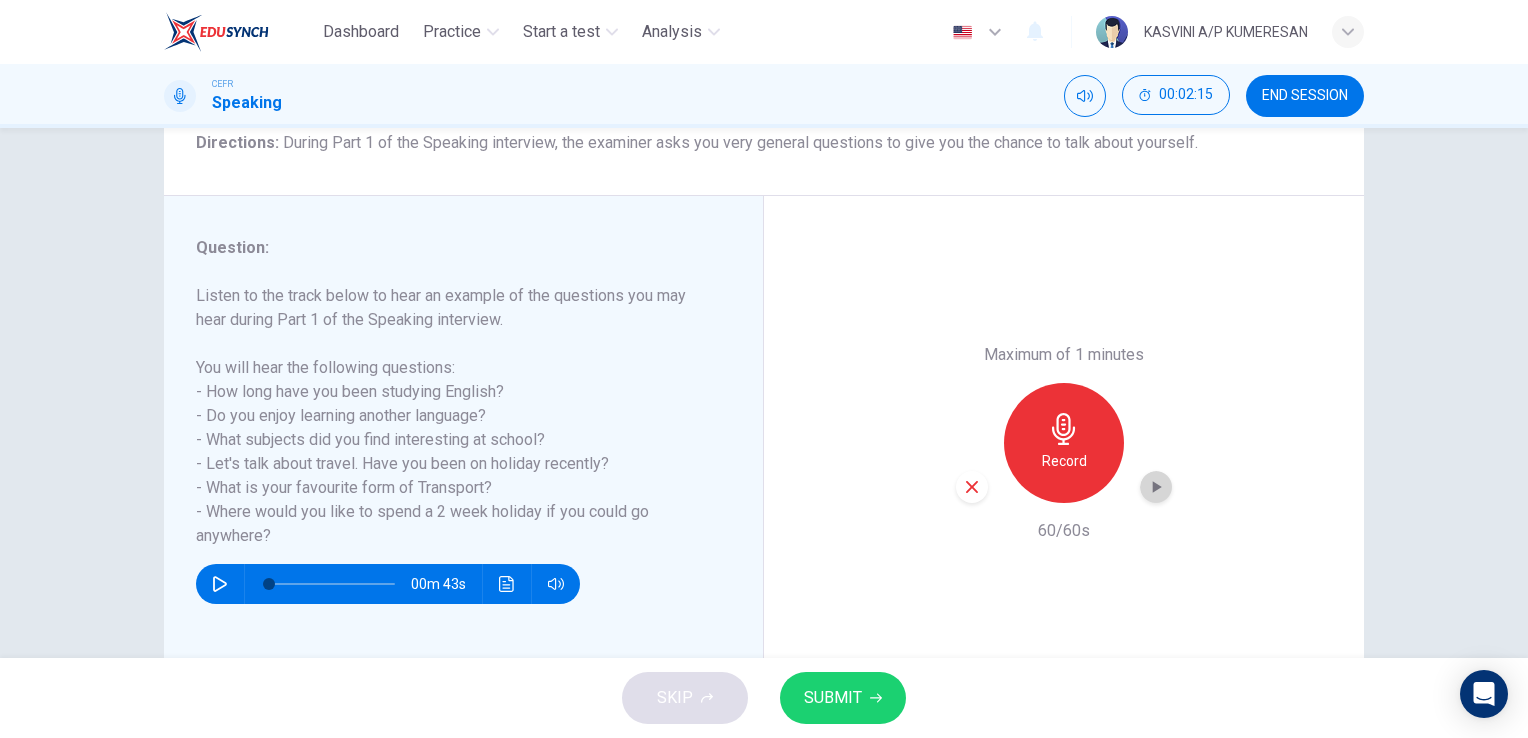 click at bounding box center (1156, 487) 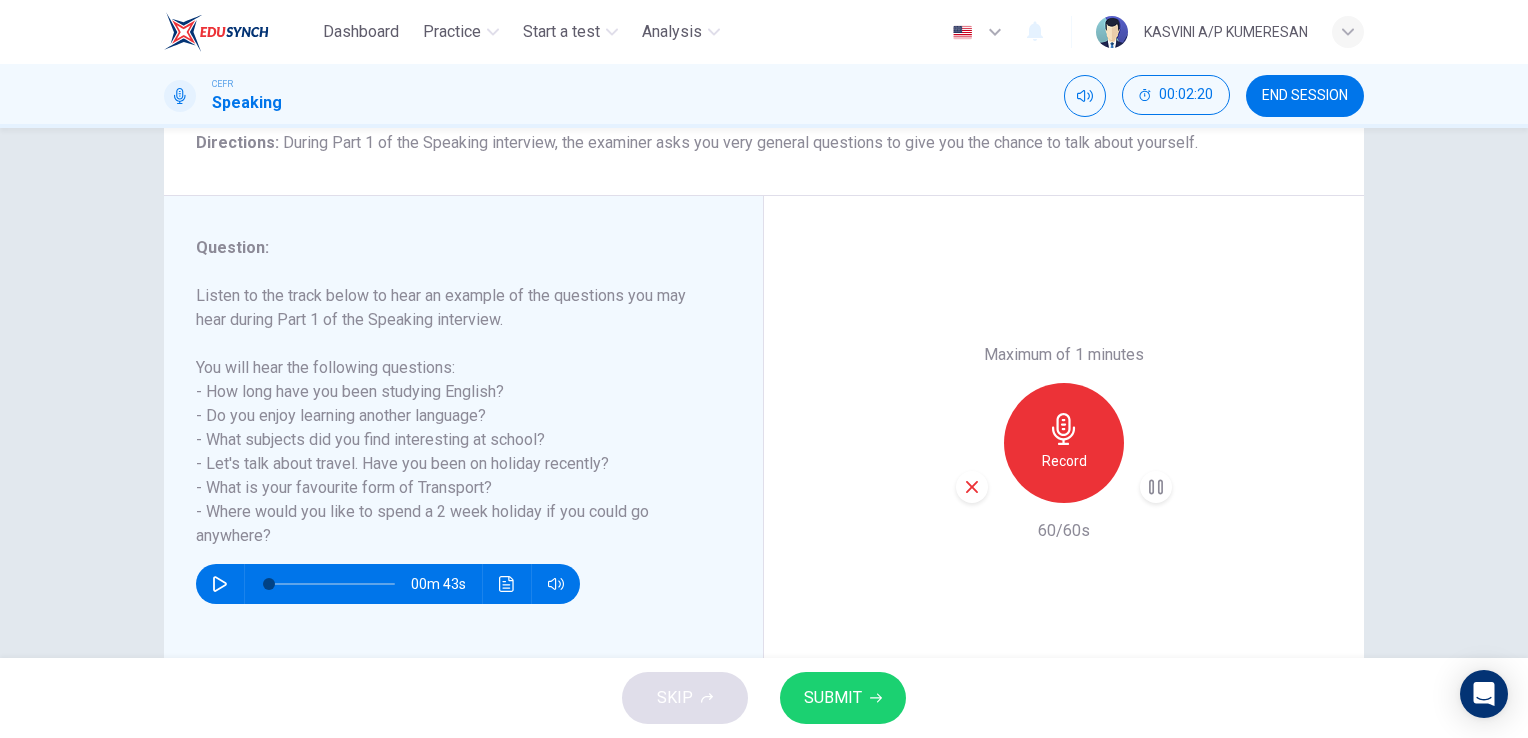 click at bounding box center [1156, 487] 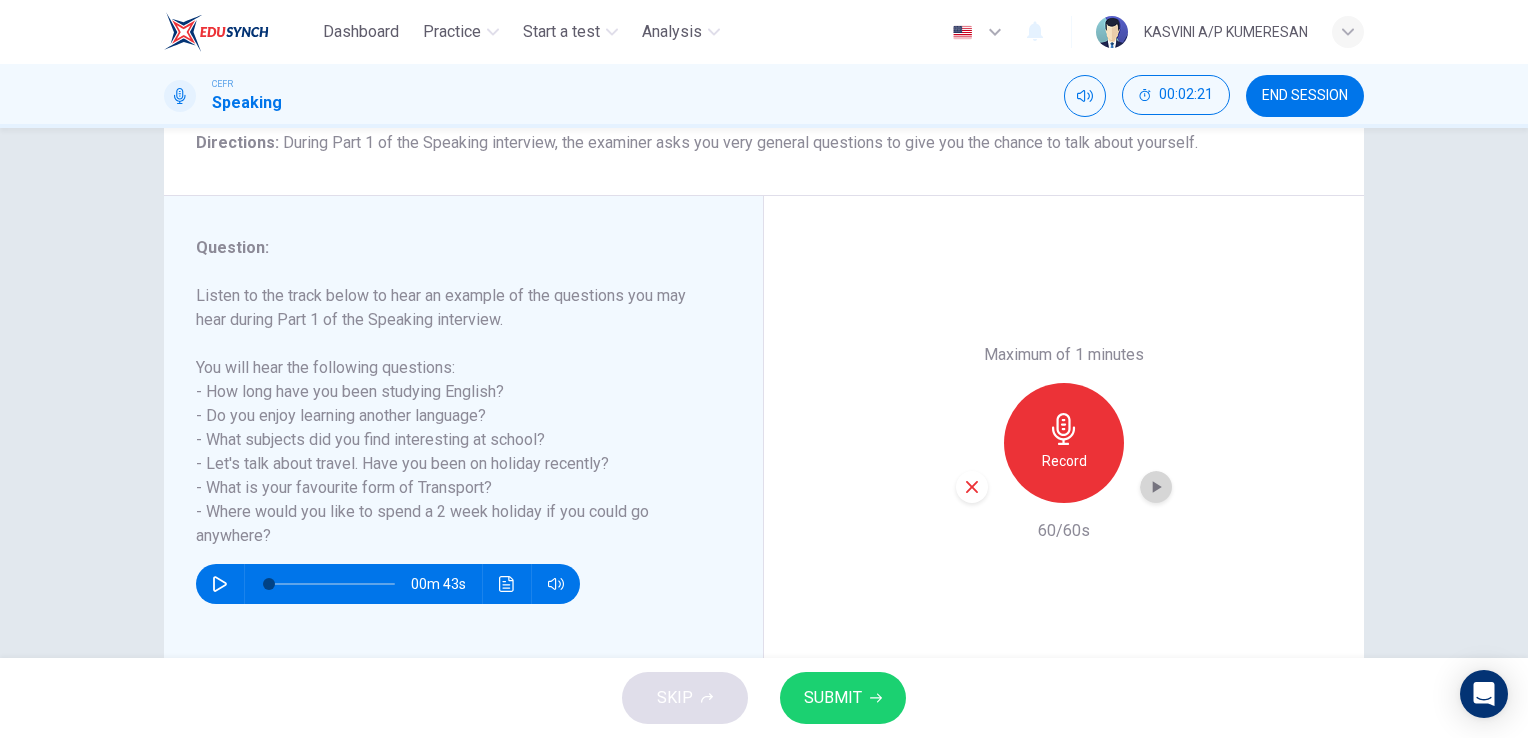 click at bounding box center (1156, 487) 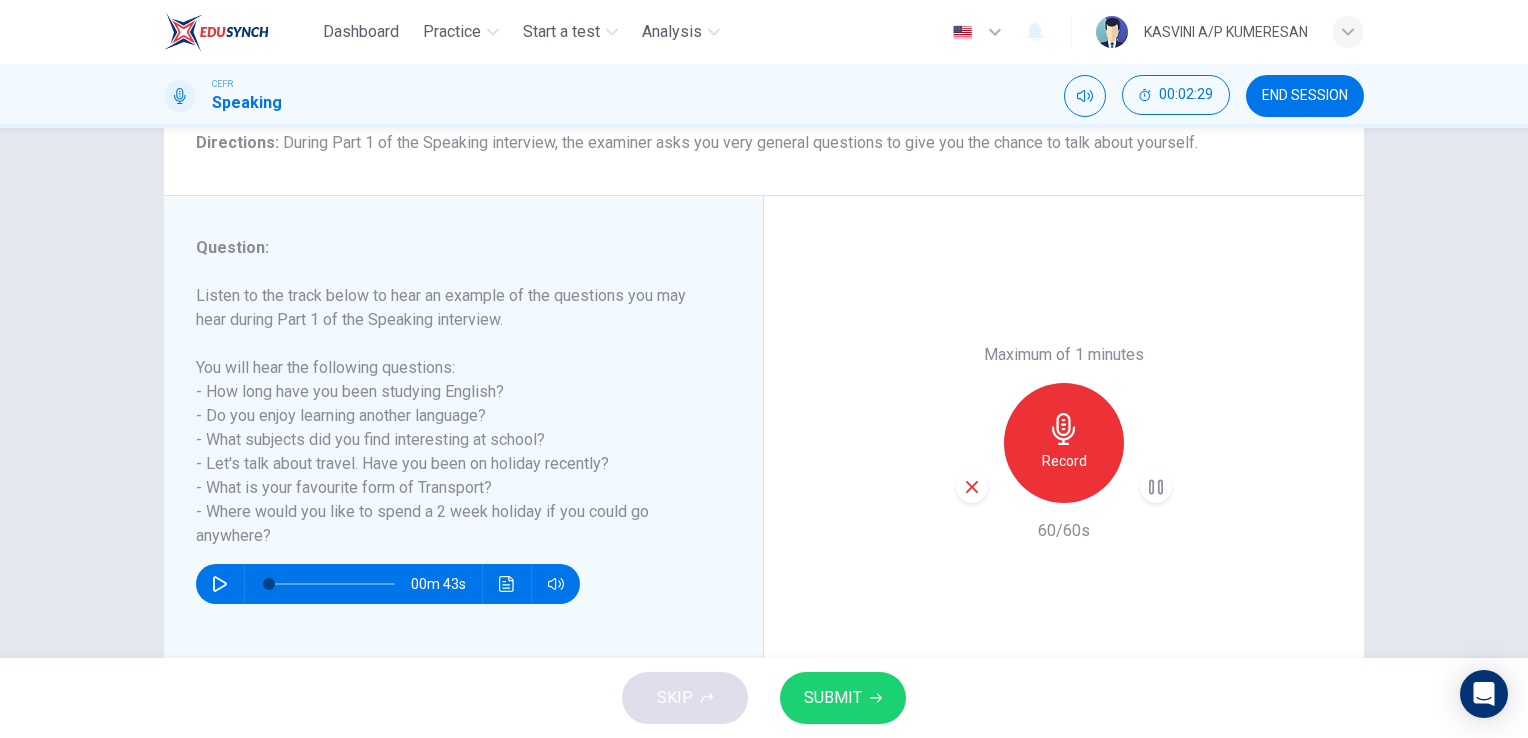 type 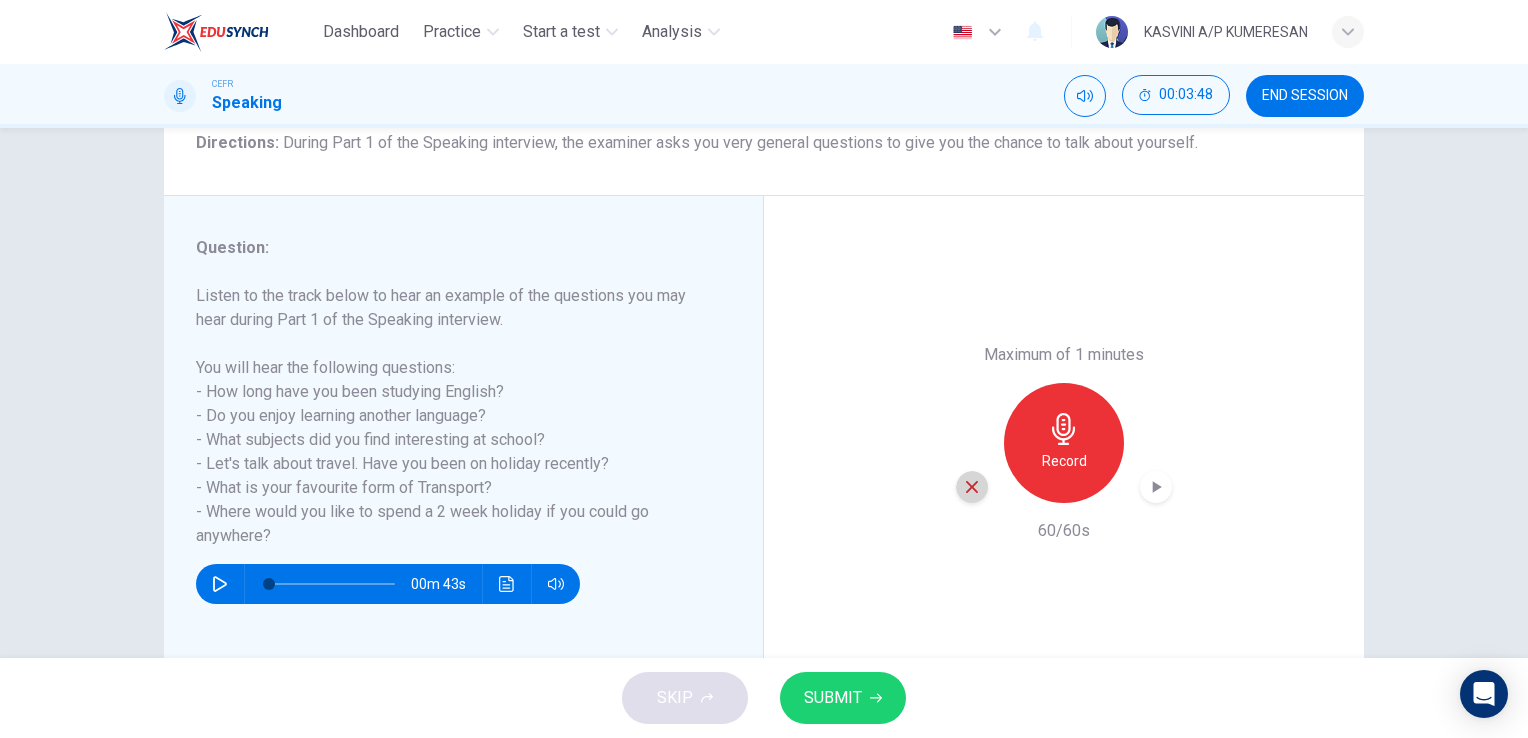 click 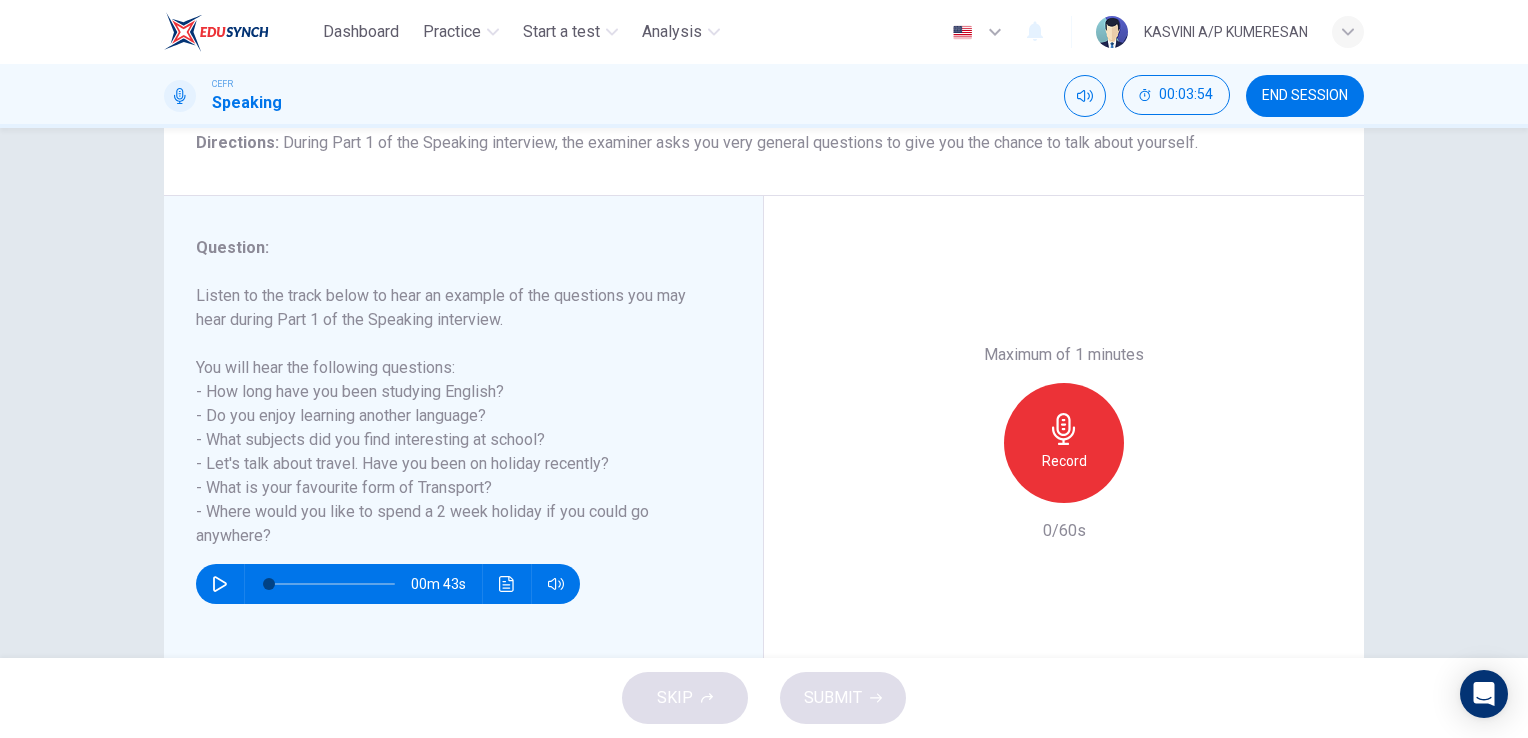 drag, startPoint x: 194, startPoint y: 424, endPoint x: 381, endPoint y: 470, distance: 192.57466 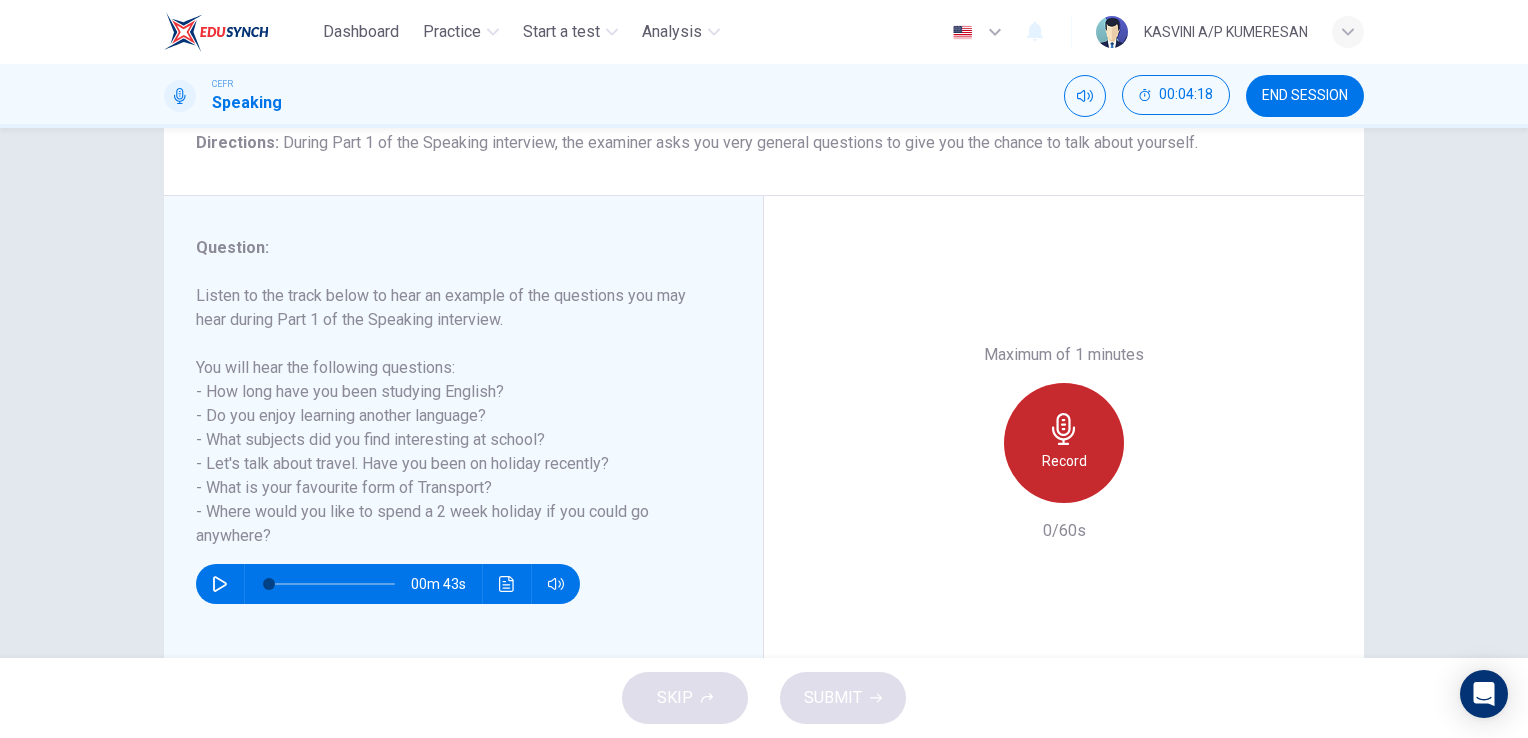 click 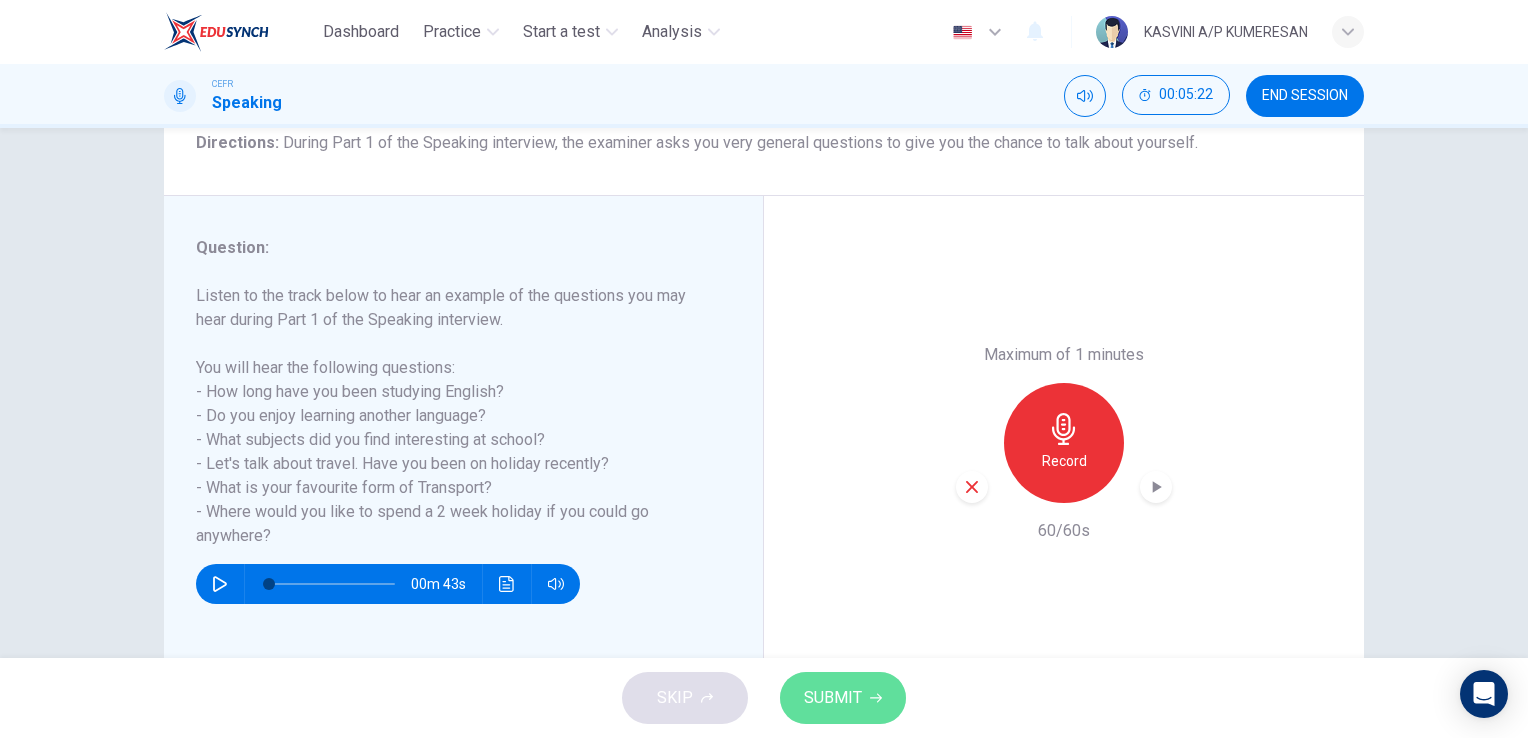 click on "SUBMIT" at bounding box center (833, 698) 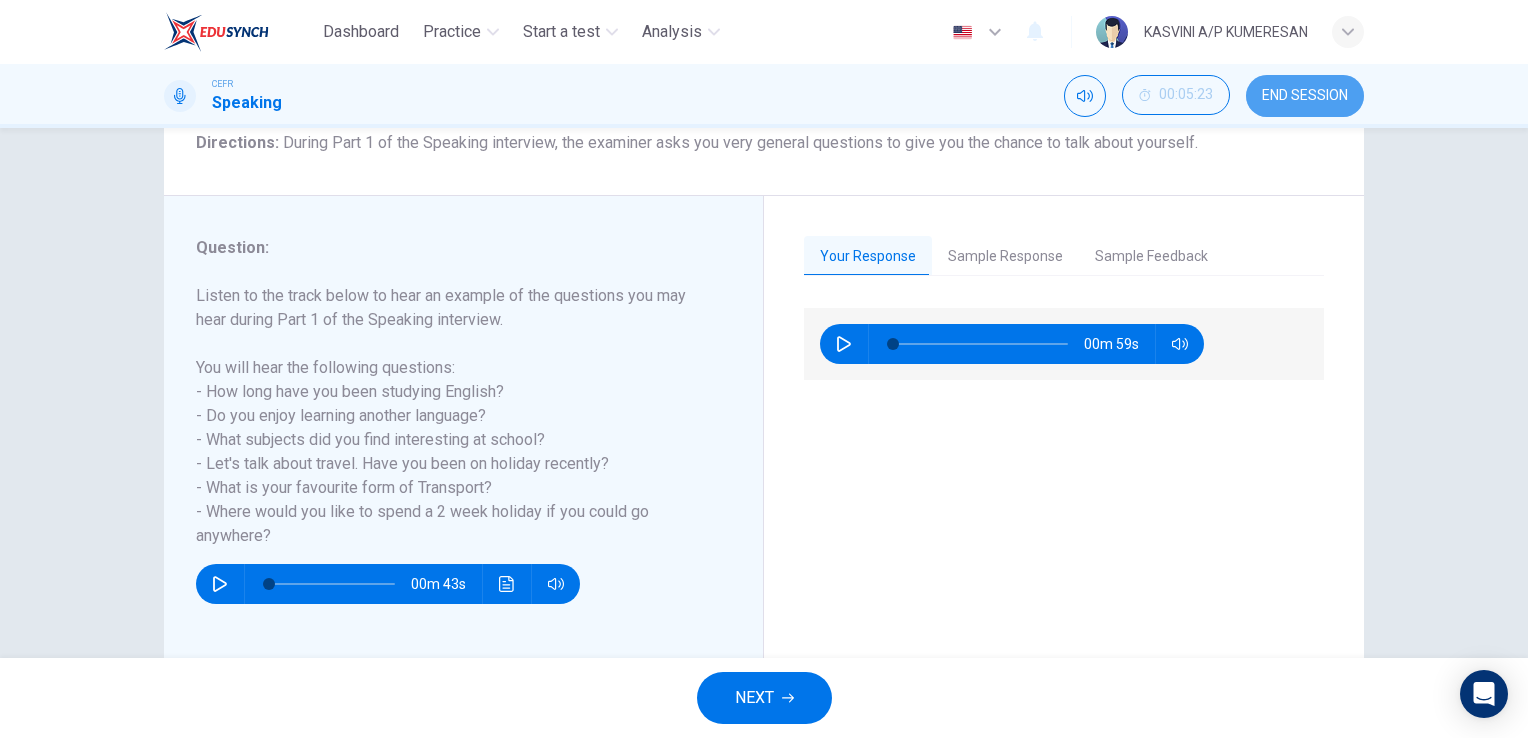 click on "END SESSION" at bounding box center (1305, 96) 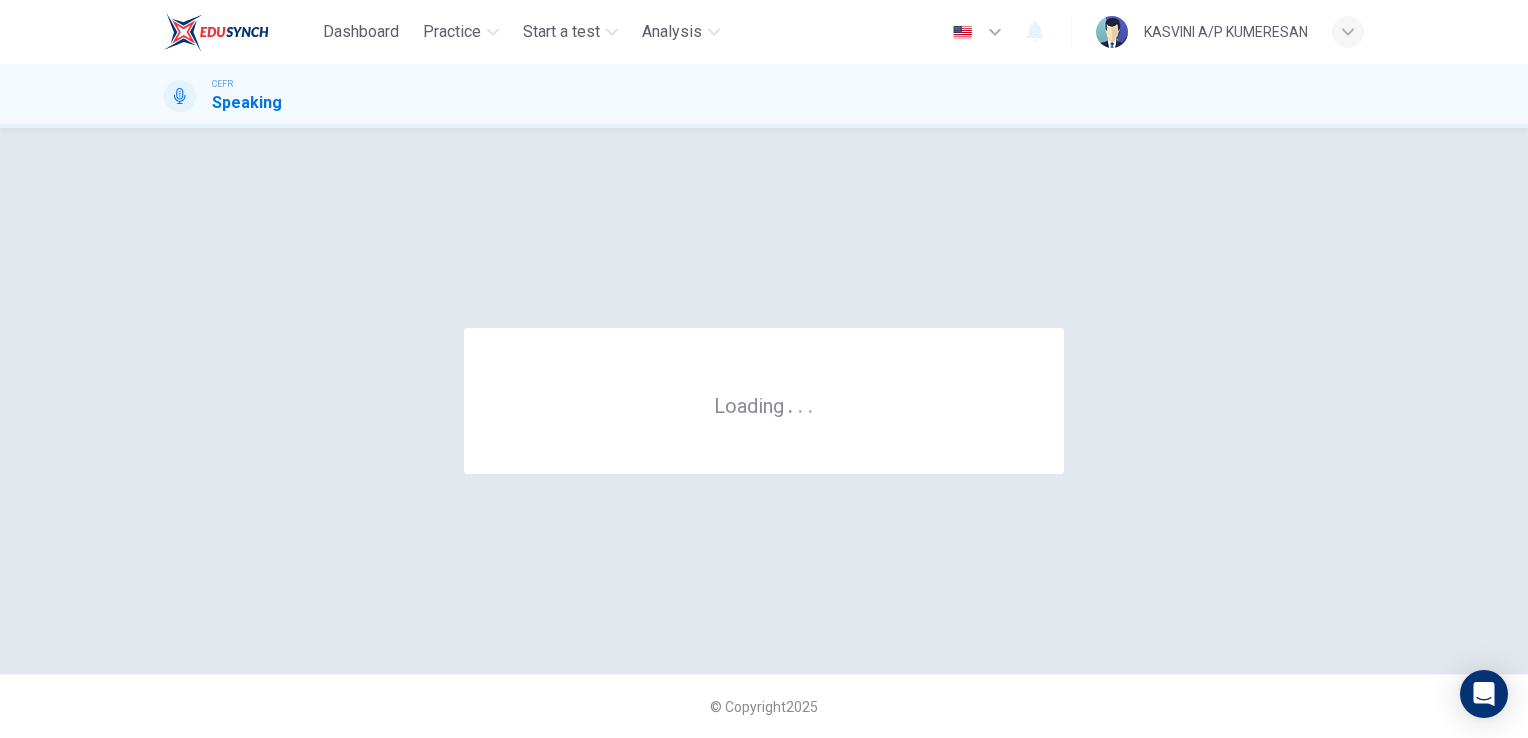 scroll, scrollTop: 0, scrollLeft: 0, axis: both 